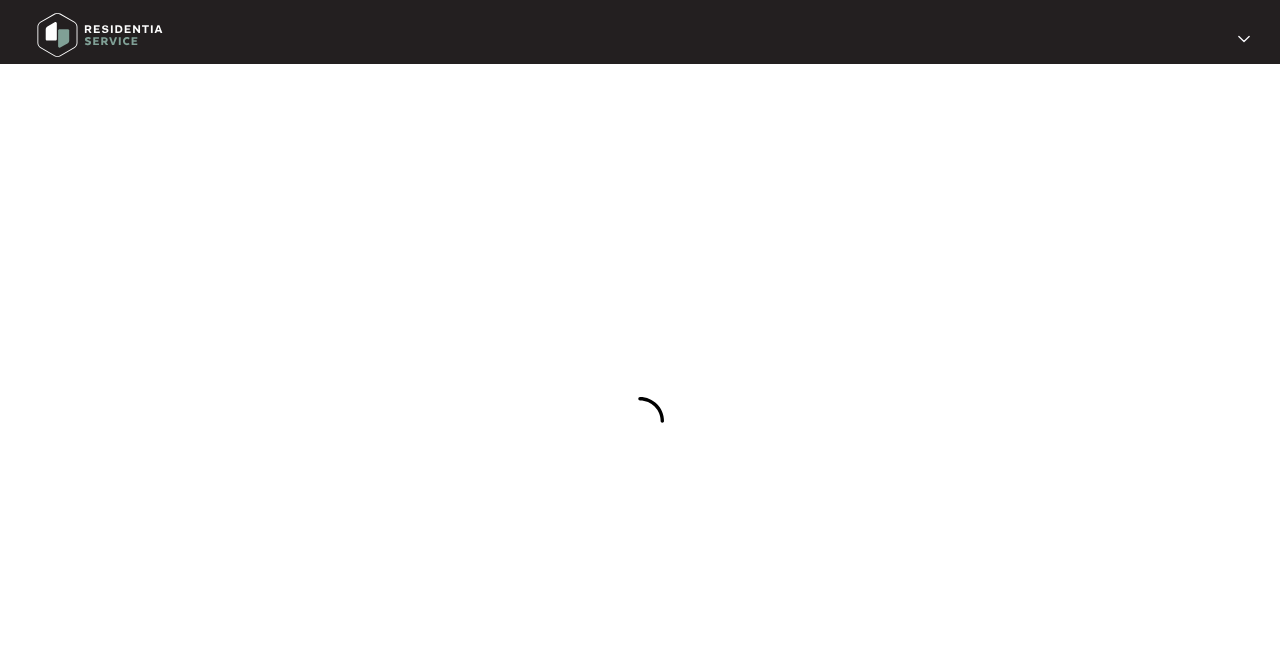 scroll, scrollTop: 0, scrollLeft: 0, axis: both 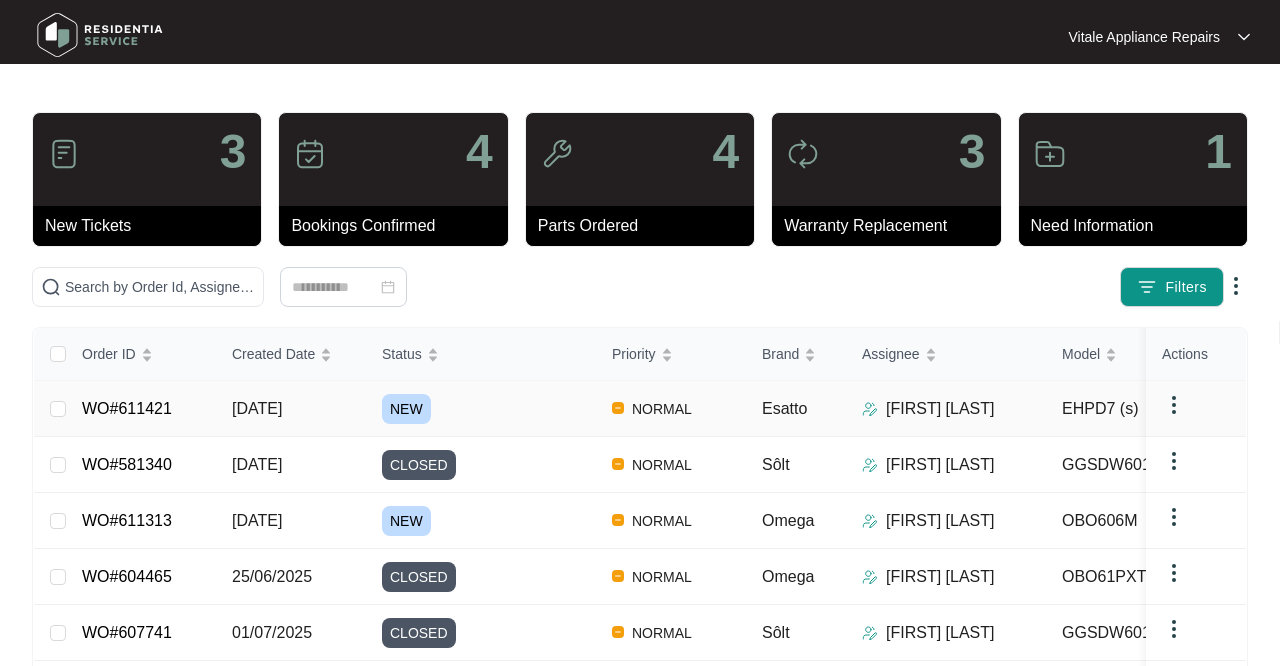 click on "[DATE]" at bounding box center [58, 409] 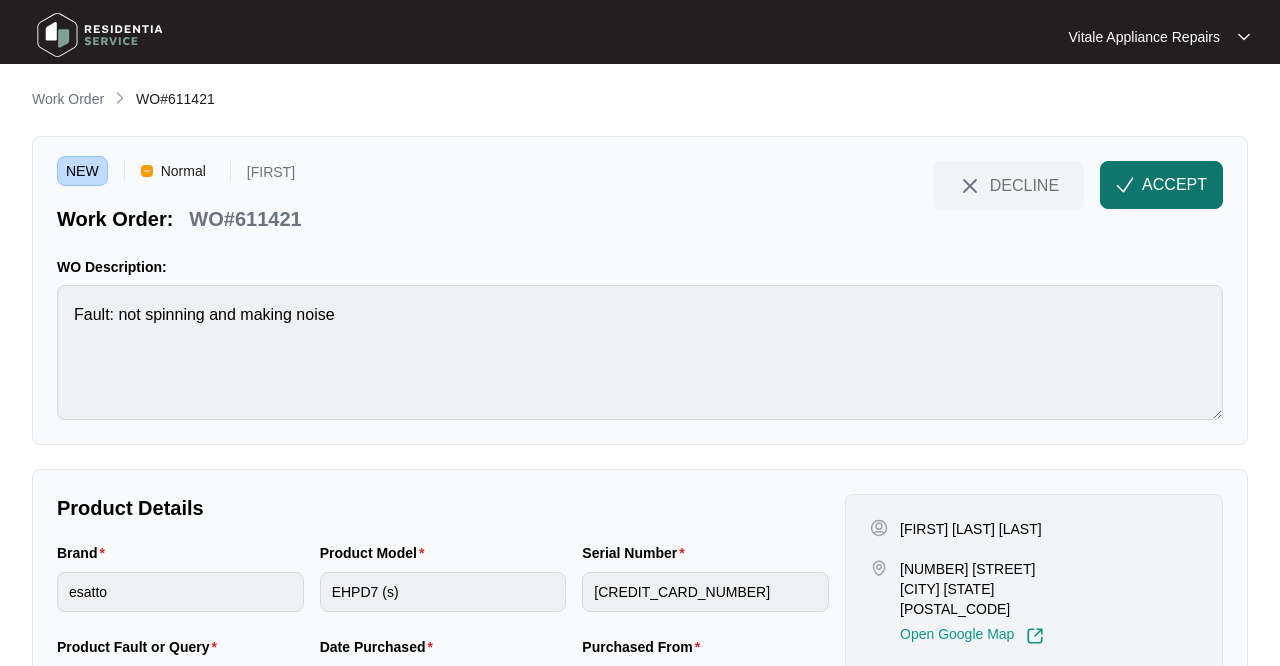 click on "ACCEPT" at bounding box center [1174, 185] 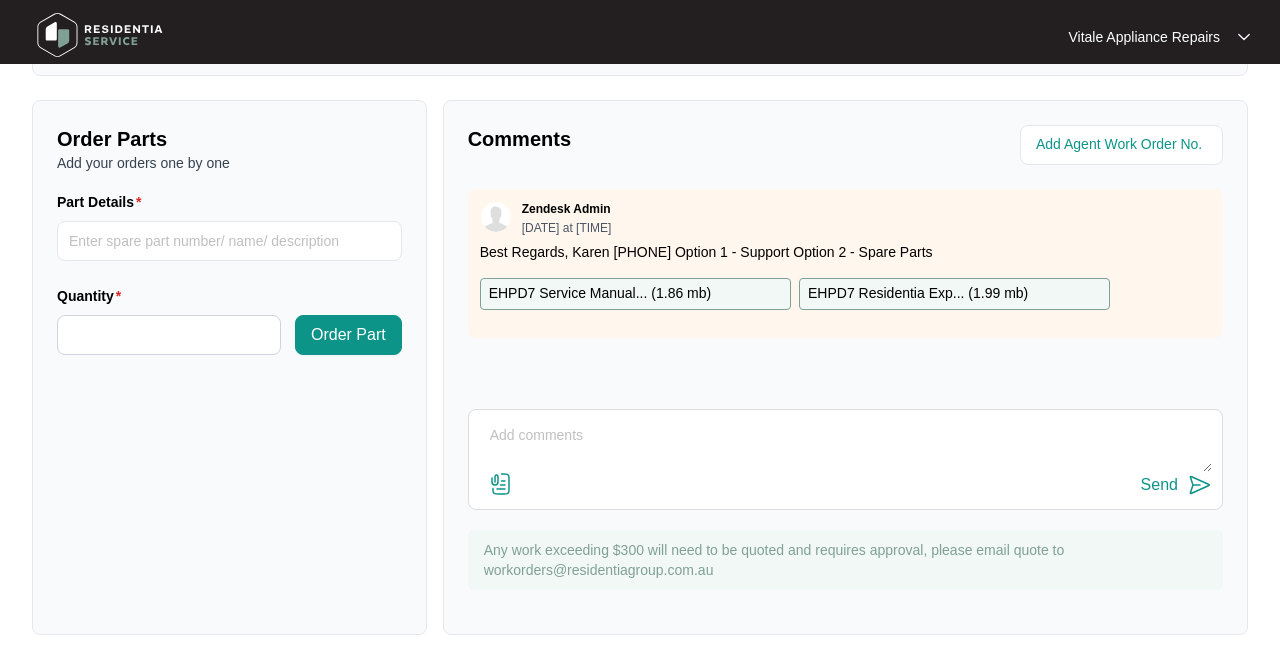 click on "[FIRST] [DATE] at [TIME]" at bounding box center [845, 217] 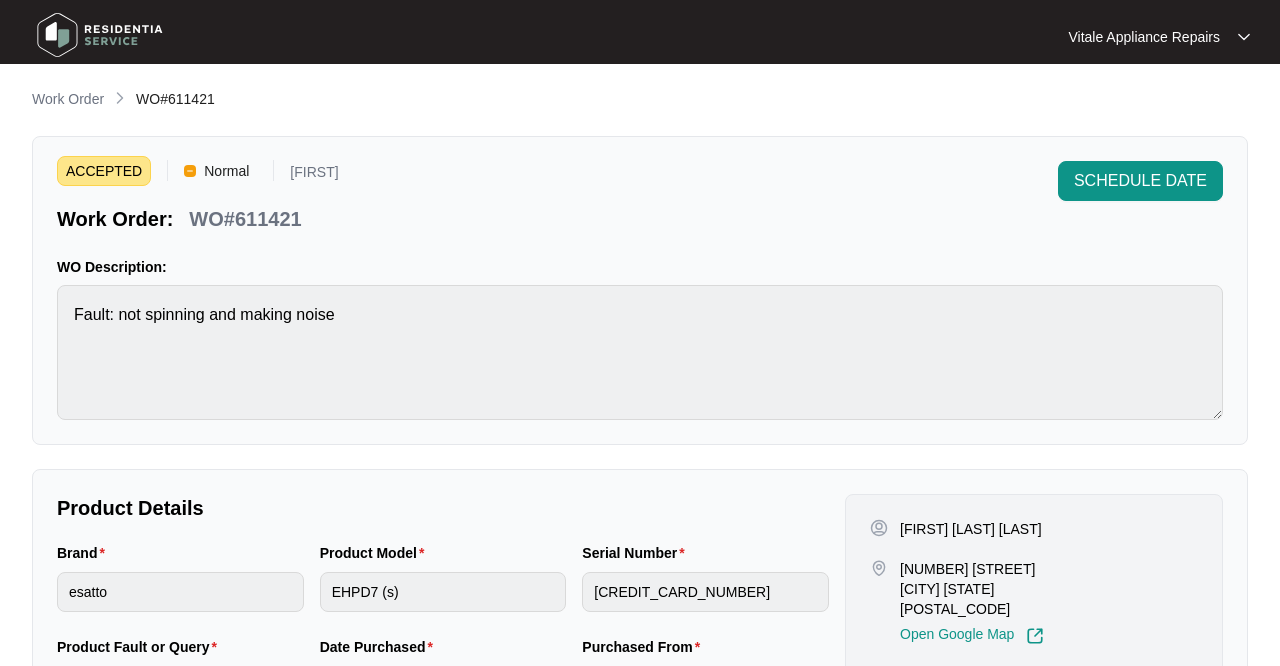 scroll, scrollTop: 0, scrollLeft: 0, axis: both 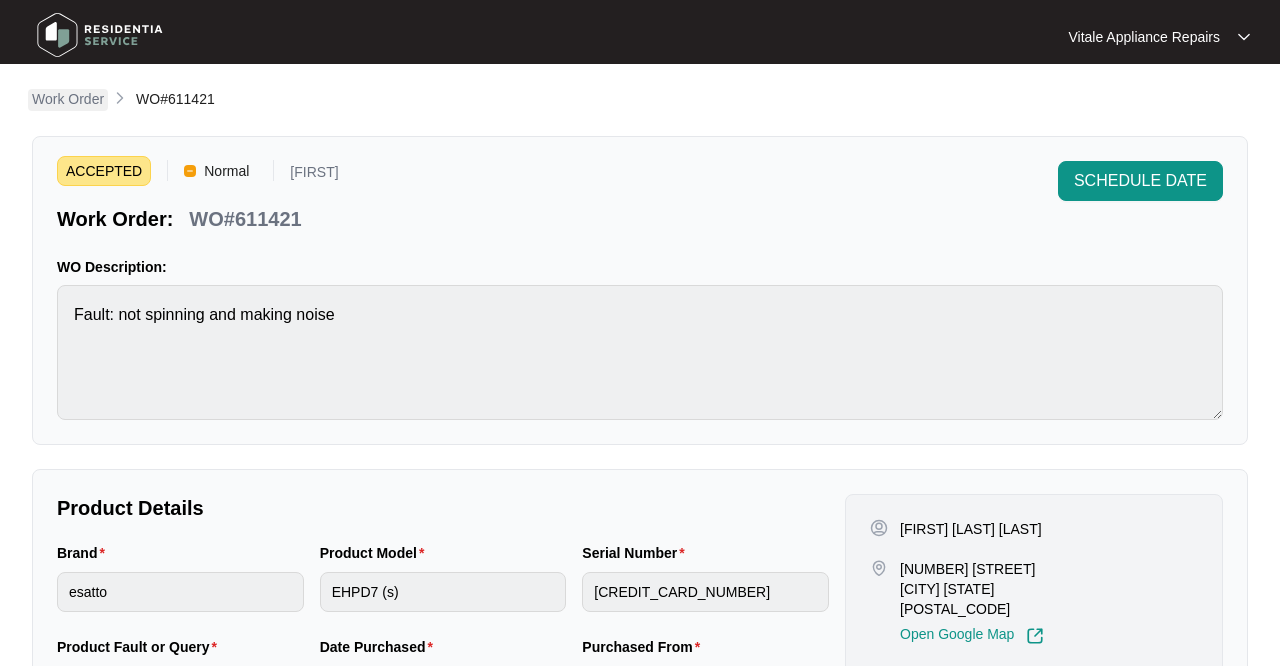 click on "Work Order" at bounding box center [68, 99] 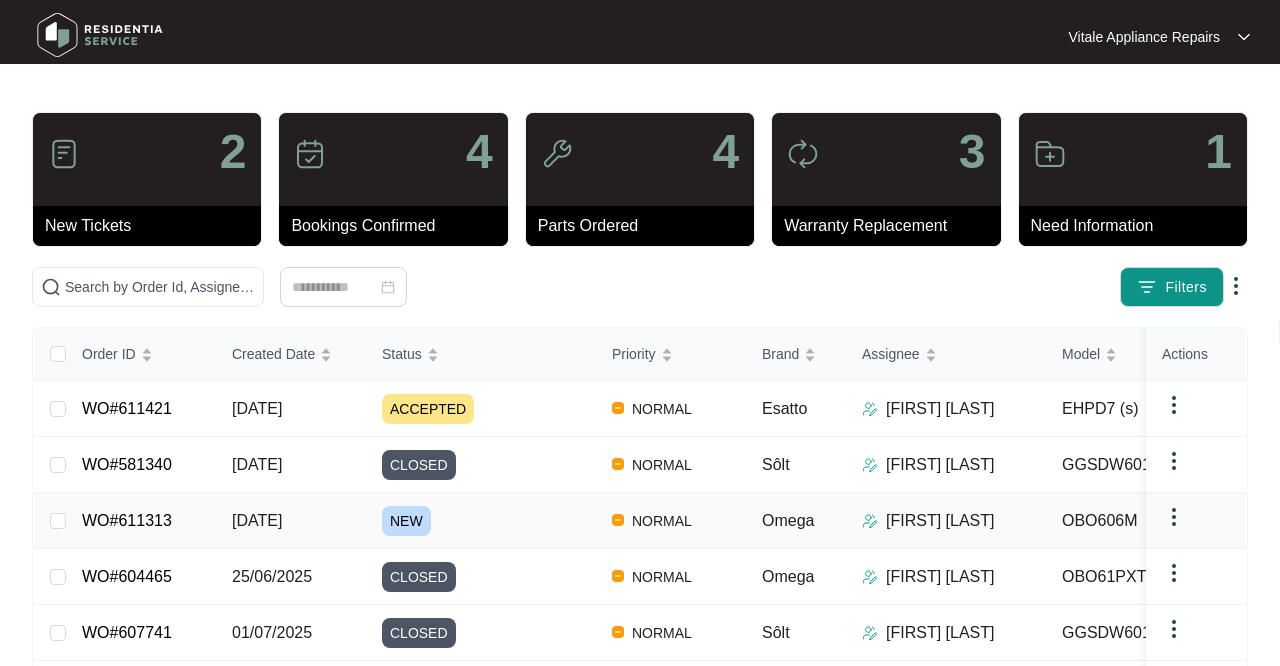 click on "[DATE]" at bounding box center [58, 521] 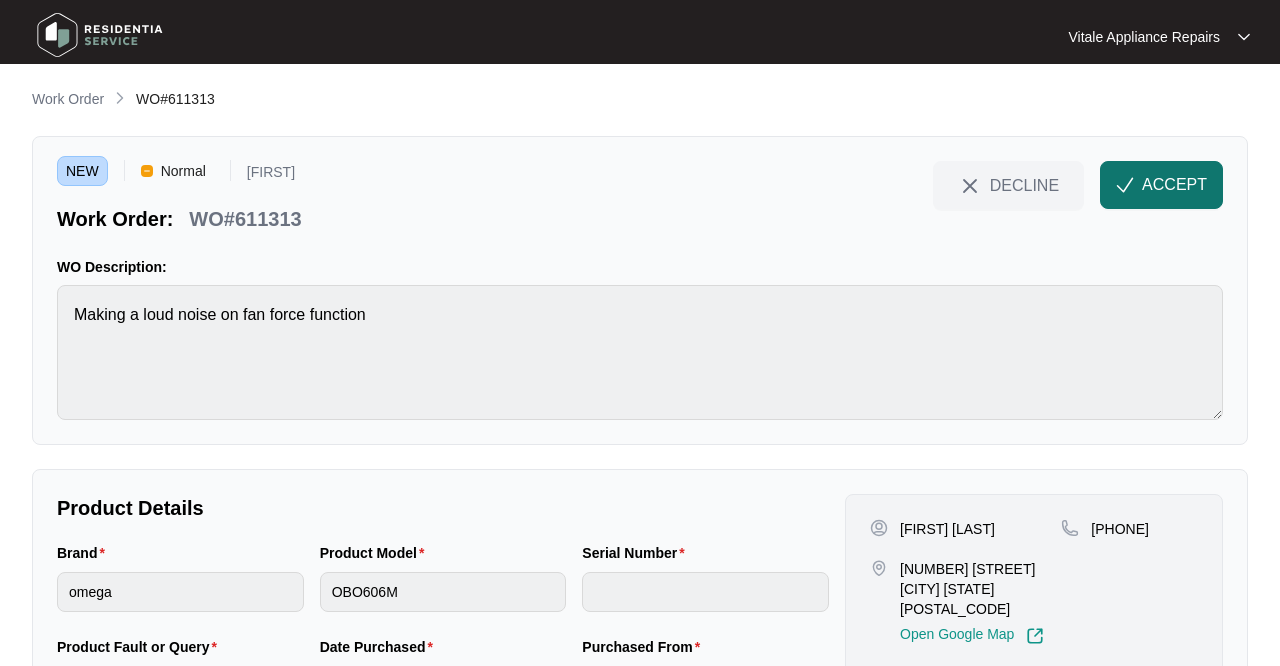 click on "ACCEPT" at bounding box center [1174, 185] 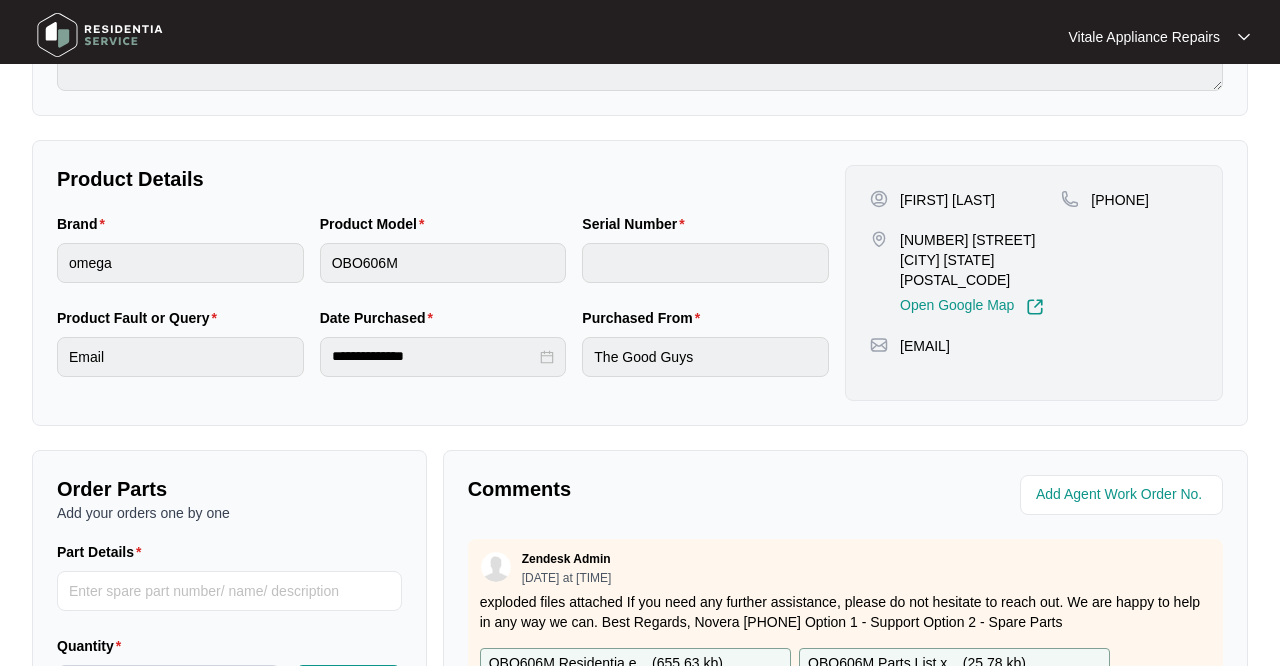 scroll, scrollTop: 547, scrollLeft: 0, axis: vertical 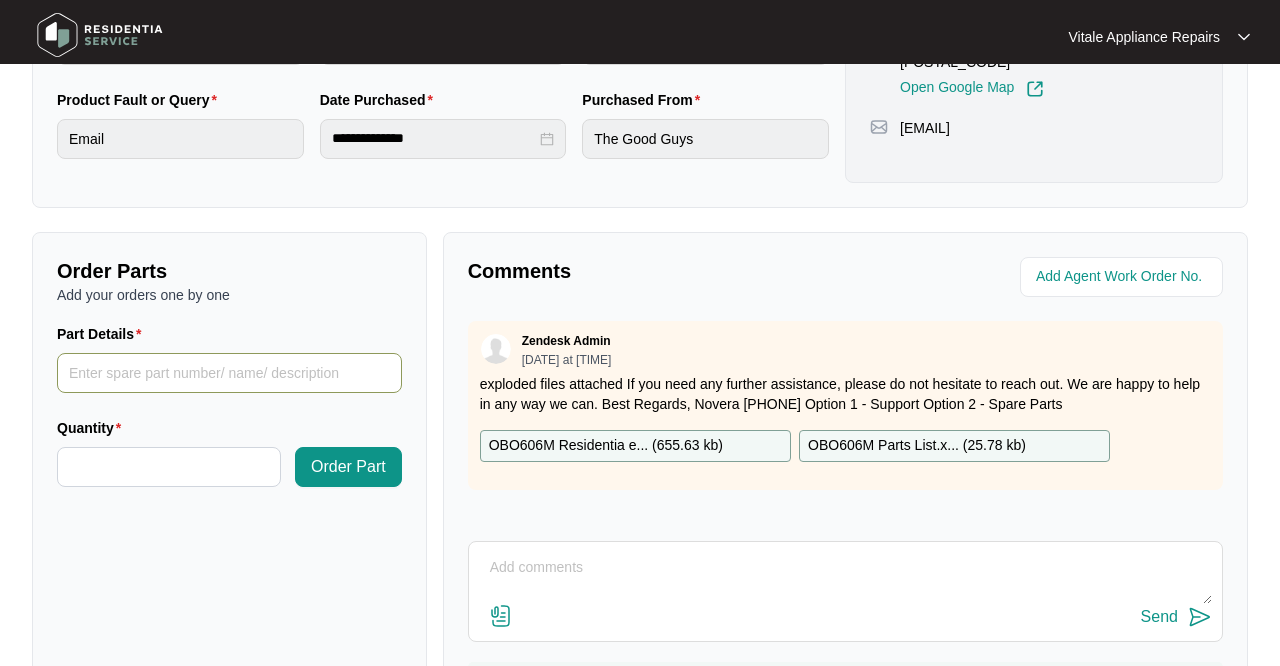 click on "Part Details" at bounding box center (229, 373) 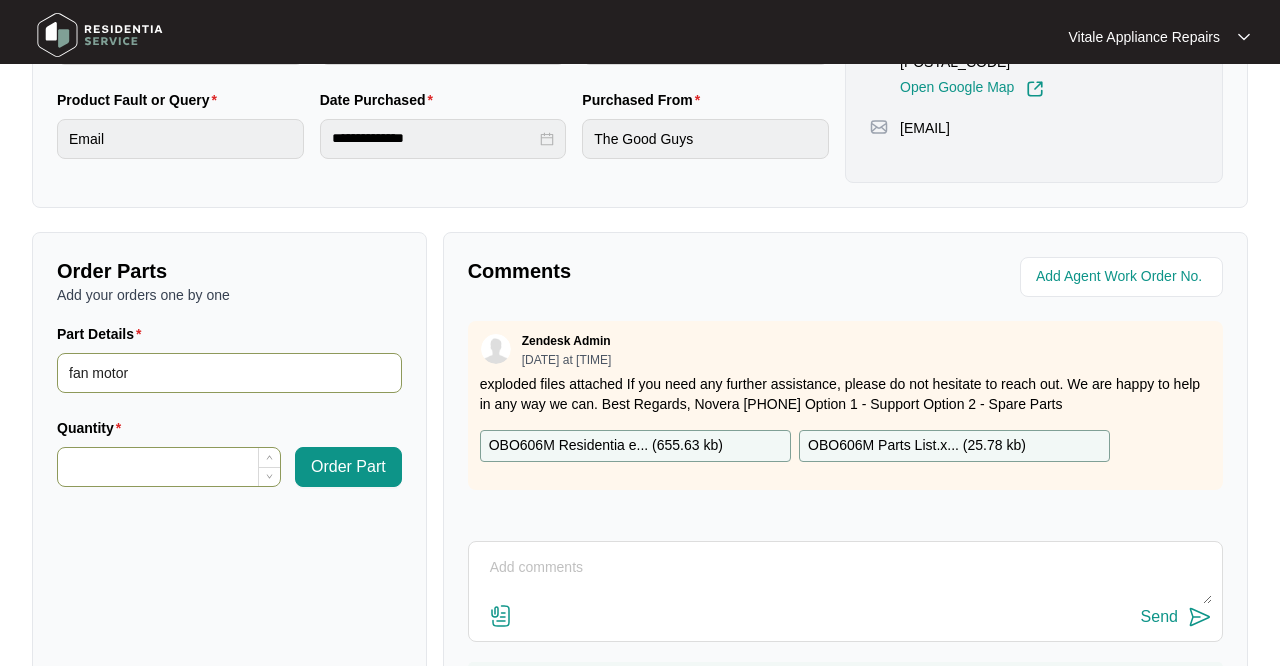 type on "fan motor" 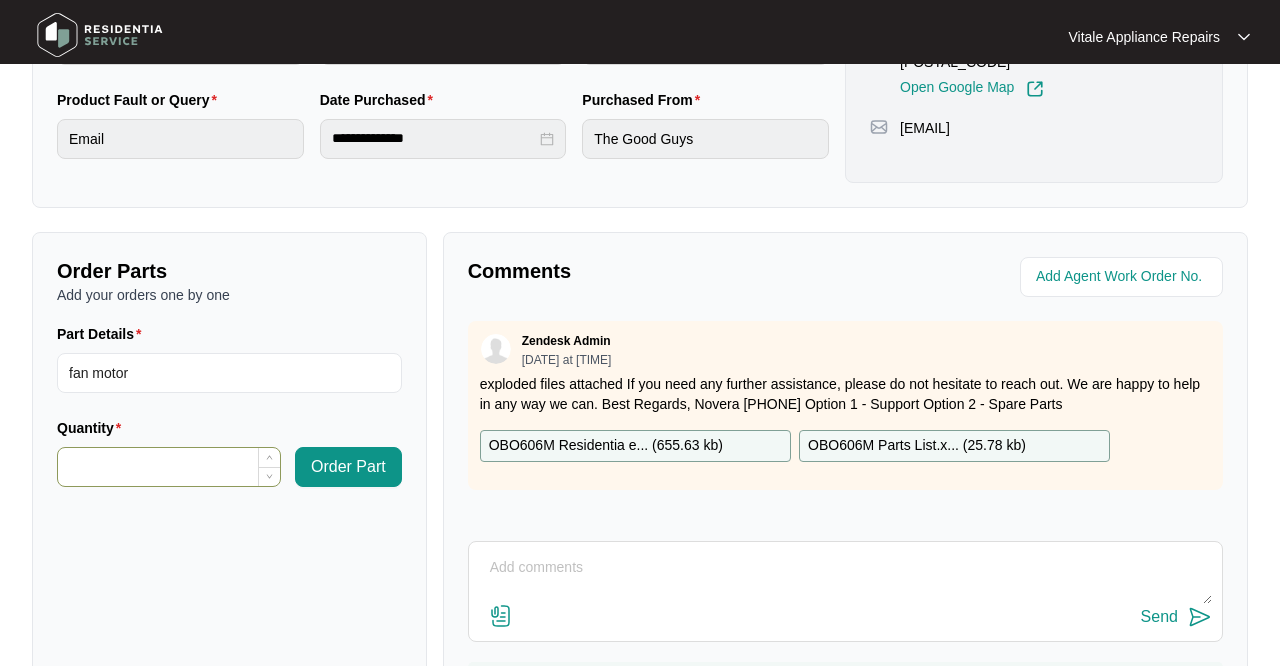click on "Quantity" at bounding box center (169, 467) 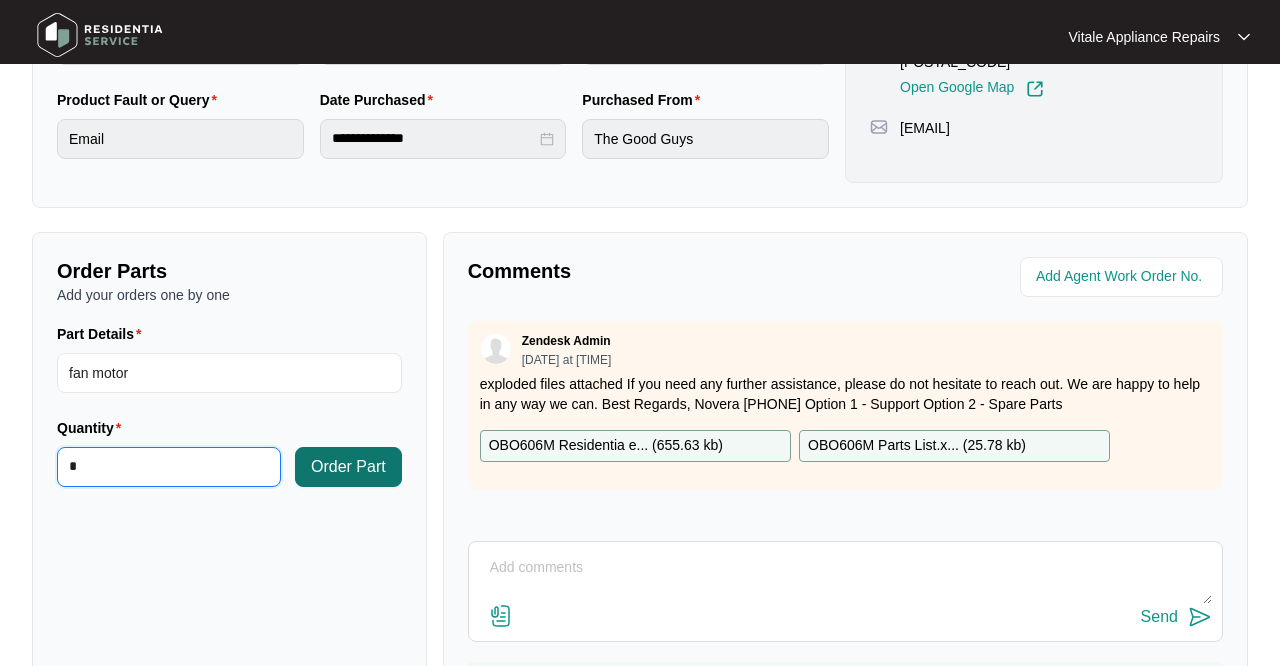 type on "*" 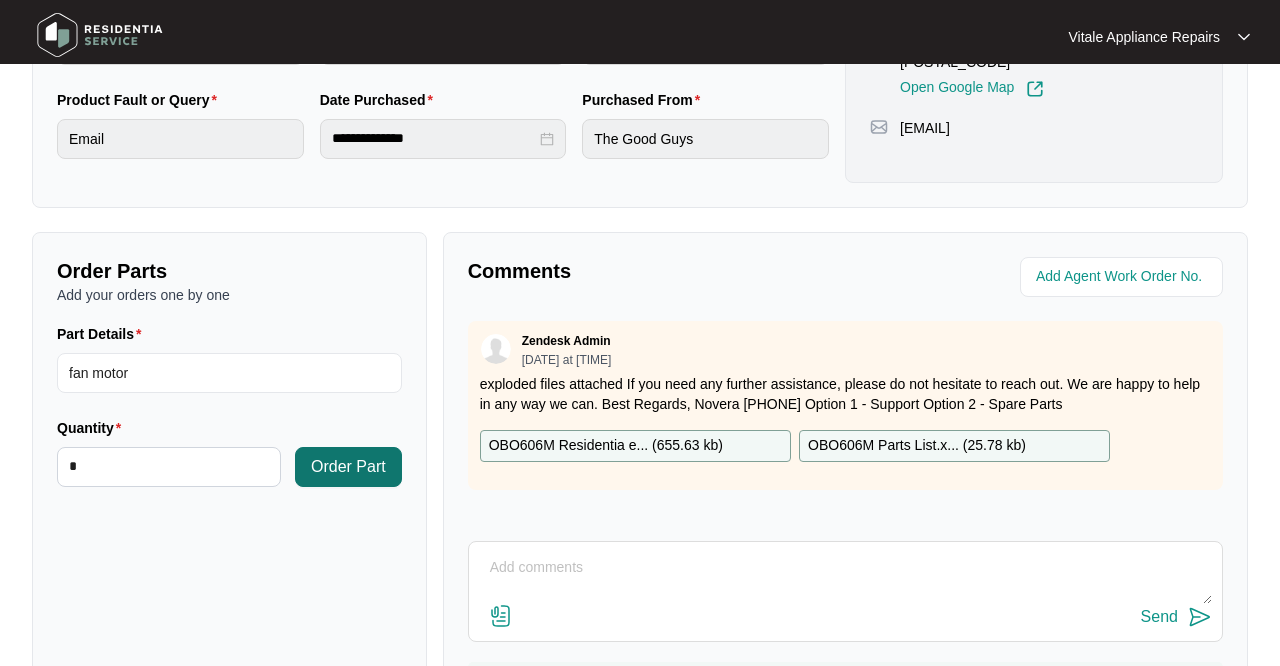 click on "Order Part" at bounding box center (348, 467) 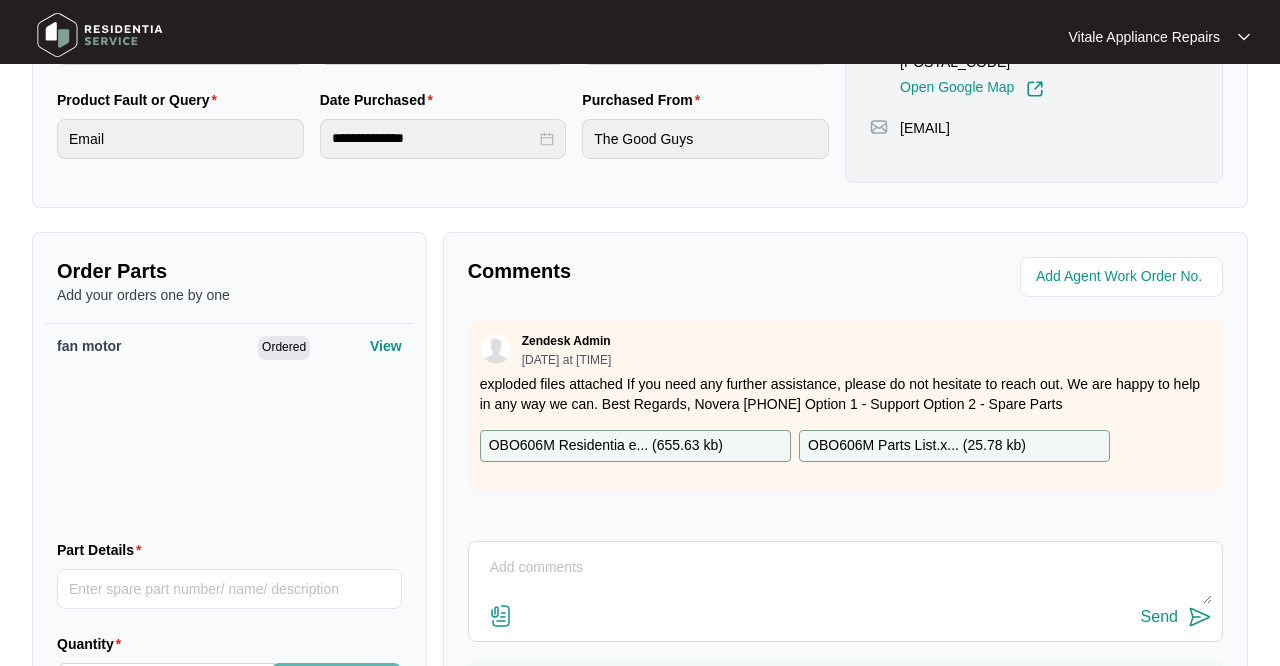 click at bounding box center [845, 578] 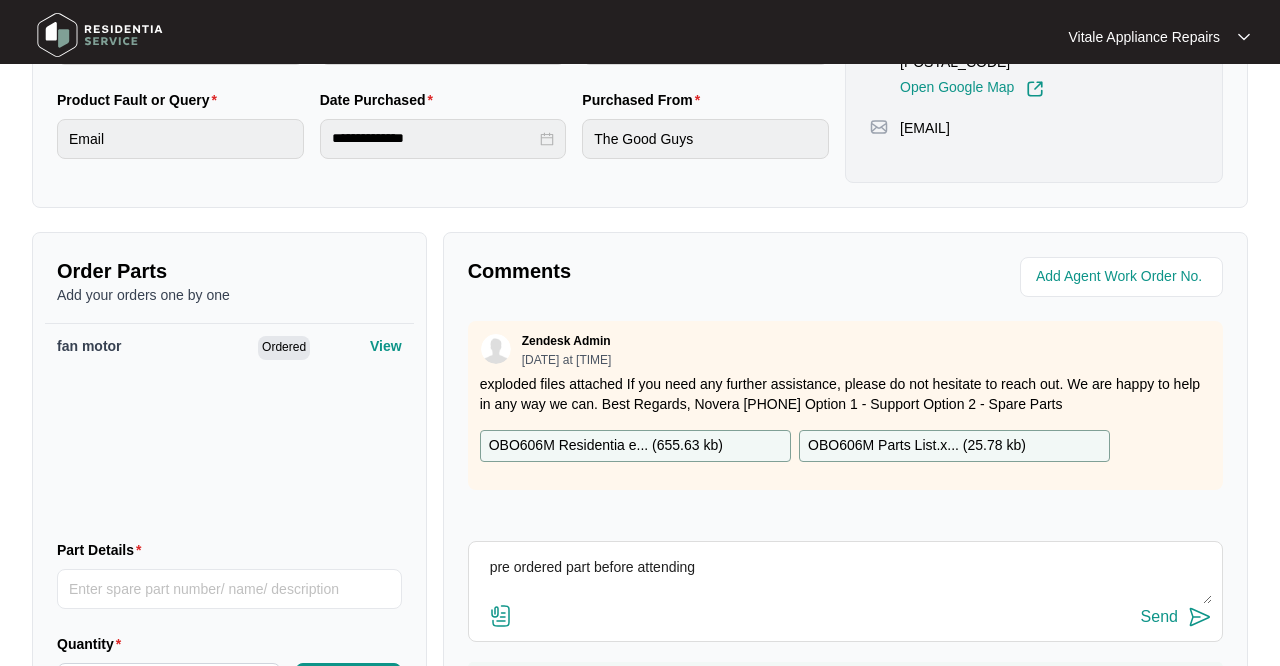 type on "pre ordered part before attending" 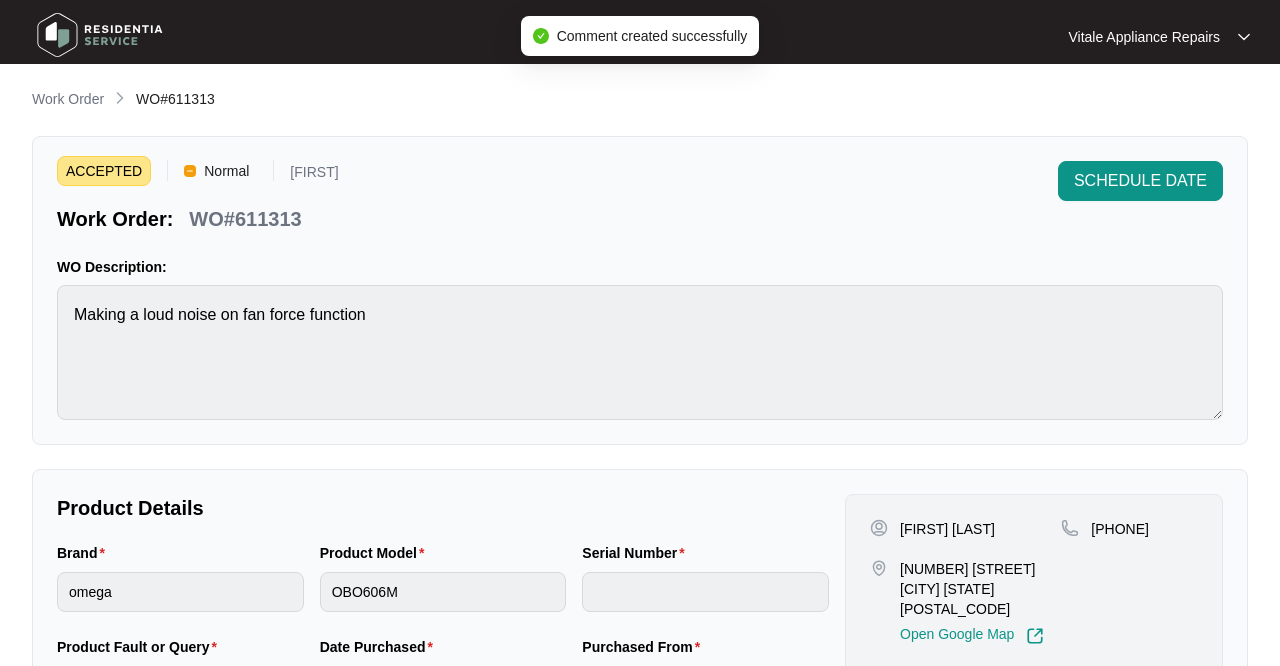 scroll, scrollTop: 0, scrollLeft: 0, axis: both 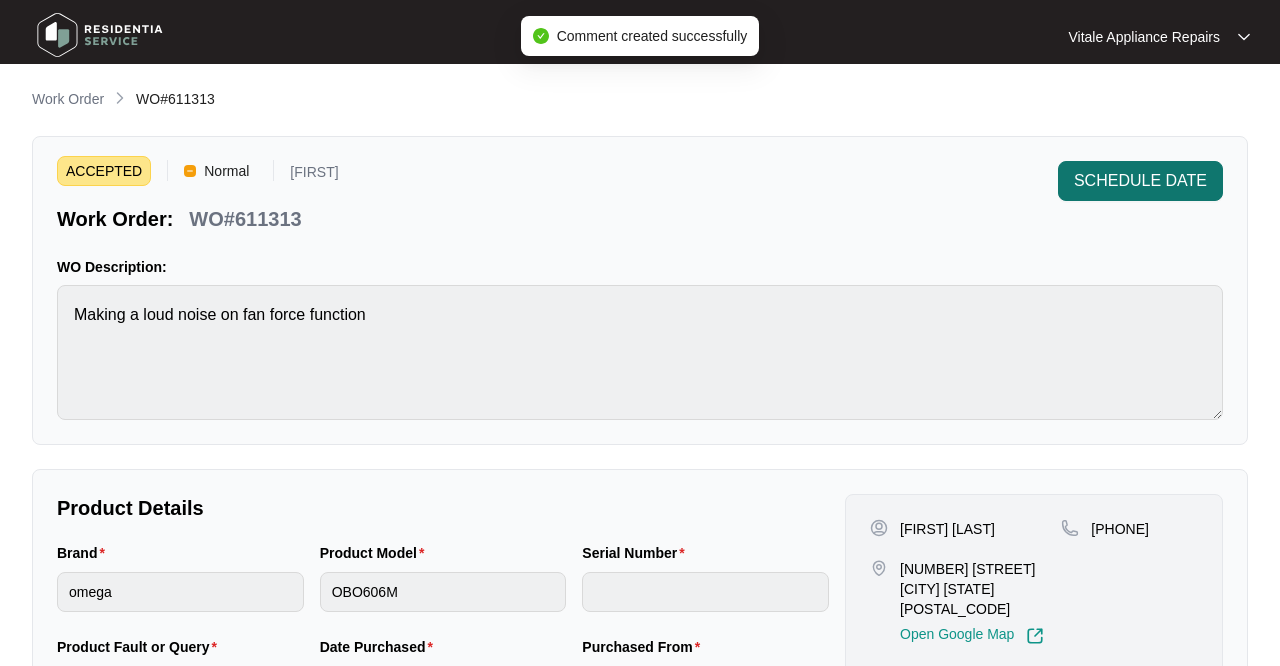 click on "SCHEDULE DATE" at bounding box center [1140, 181] 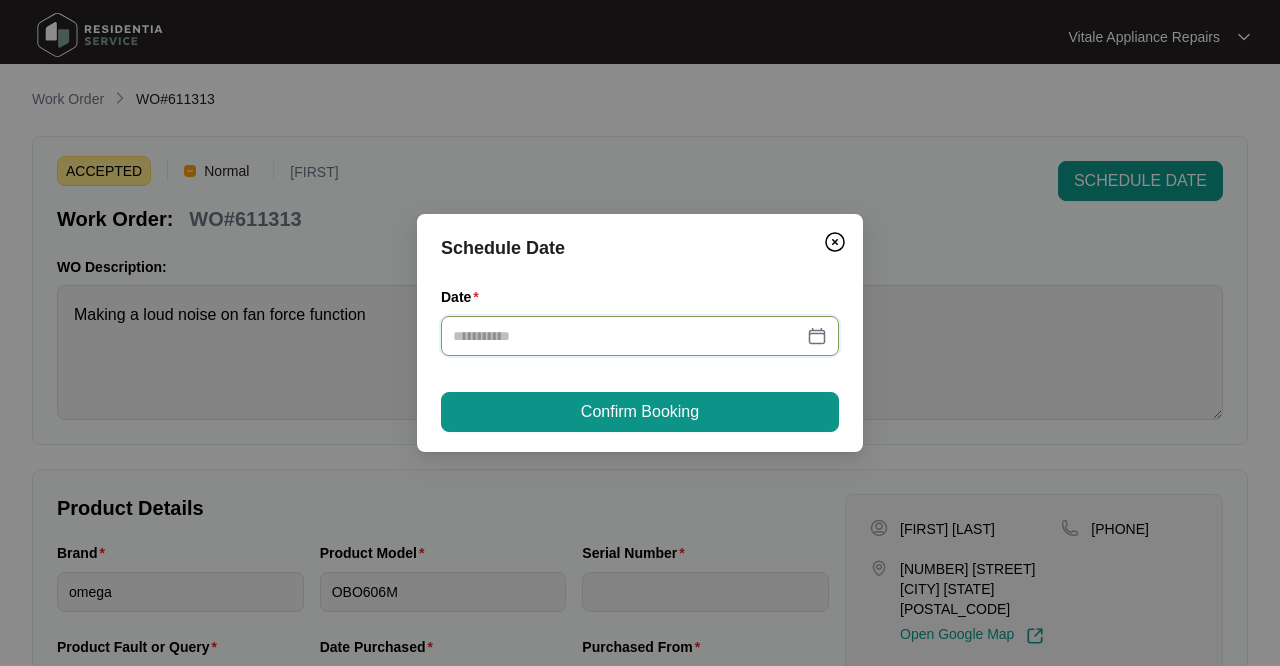 click on "Date" at bounding box center (628, 336) 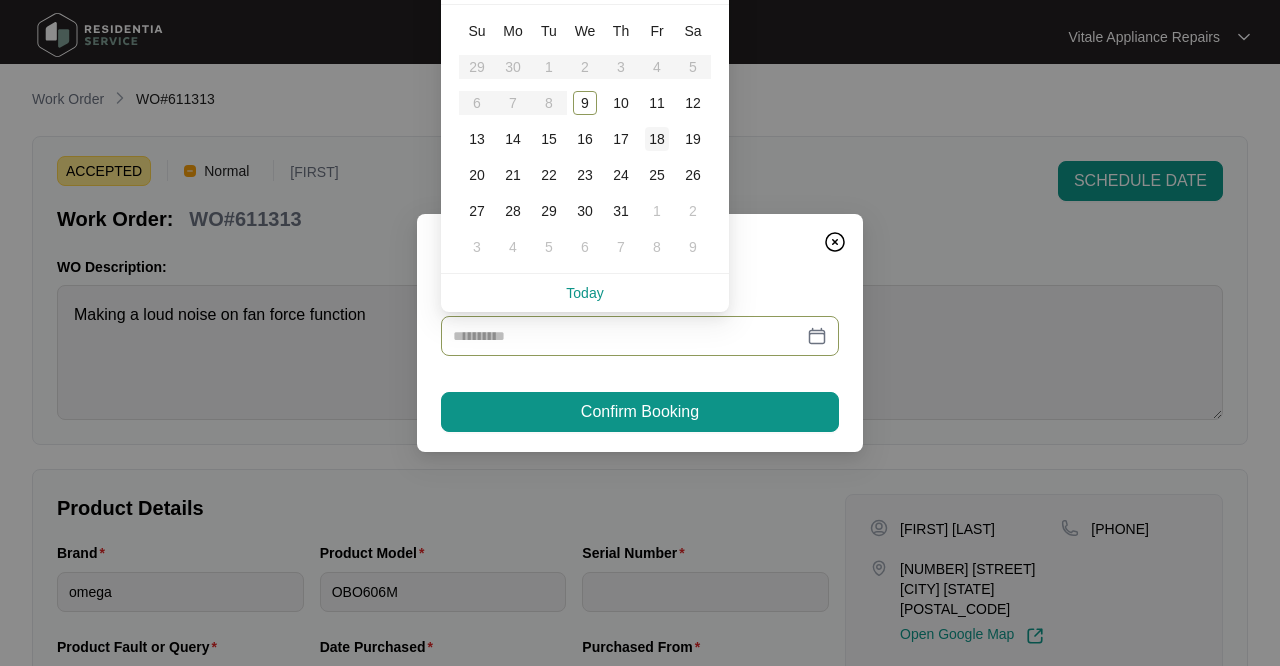 click on "18" at bounding box center (657, 139) 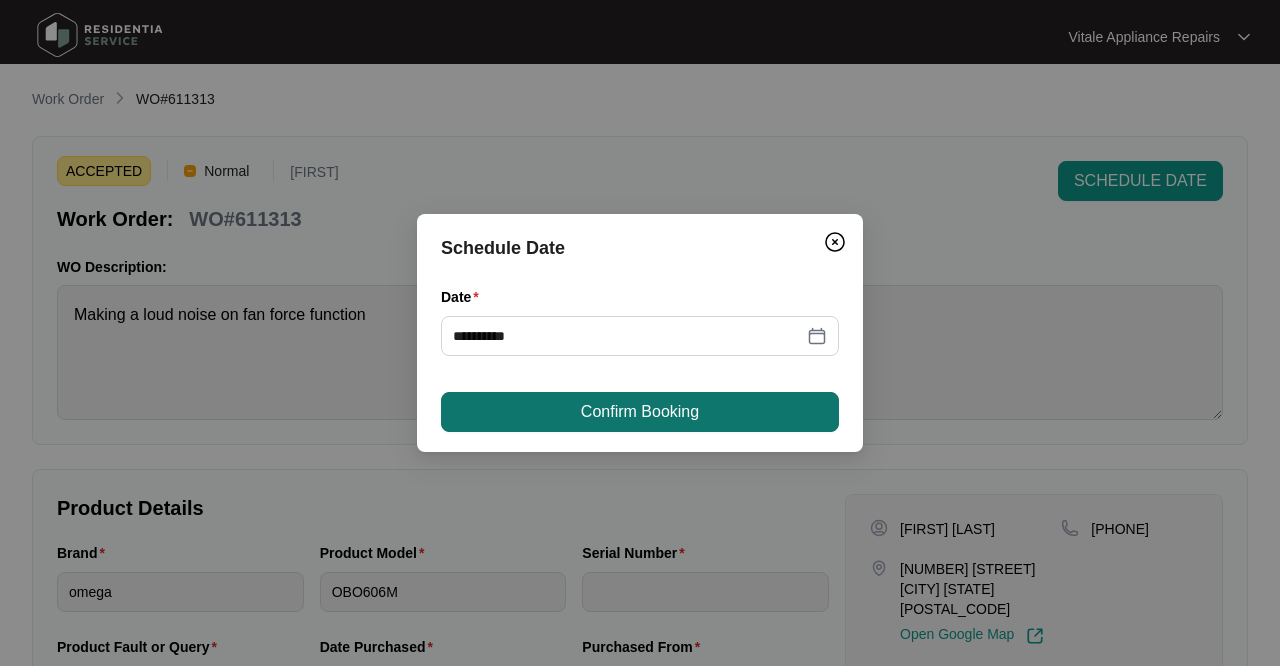 click on "Confirm Booking" at bounding box center (640, 412) 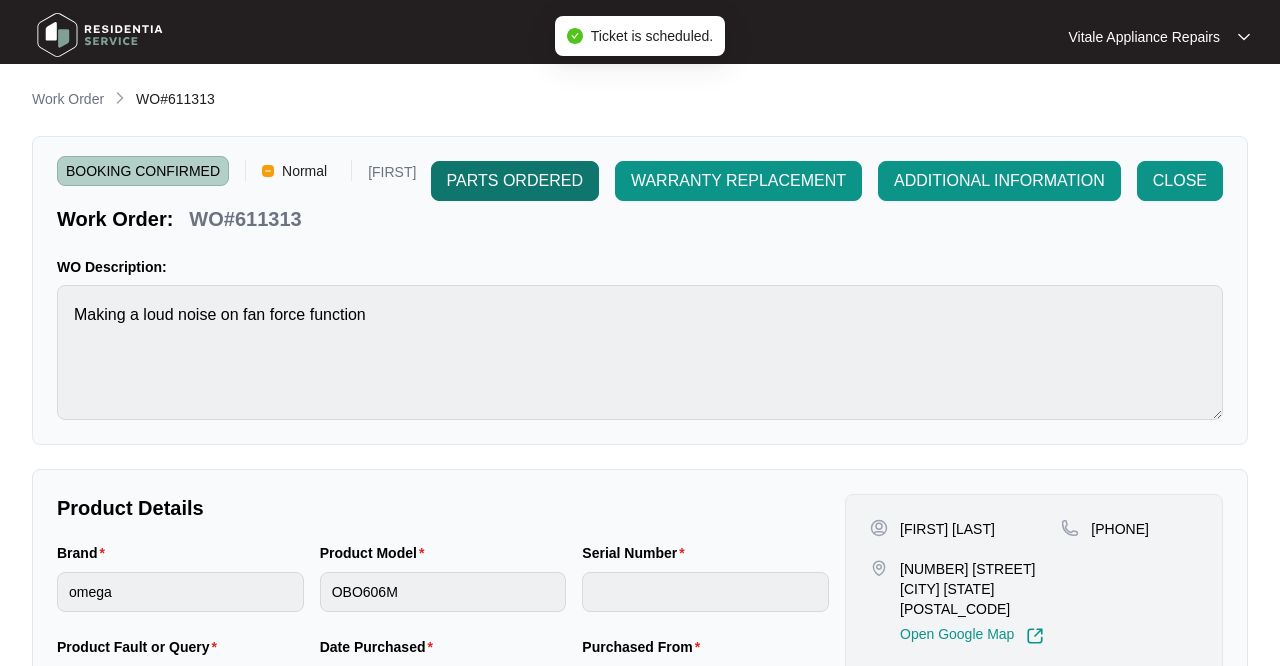click on "PARTS ORDERED" at bounding box center (515, 181) 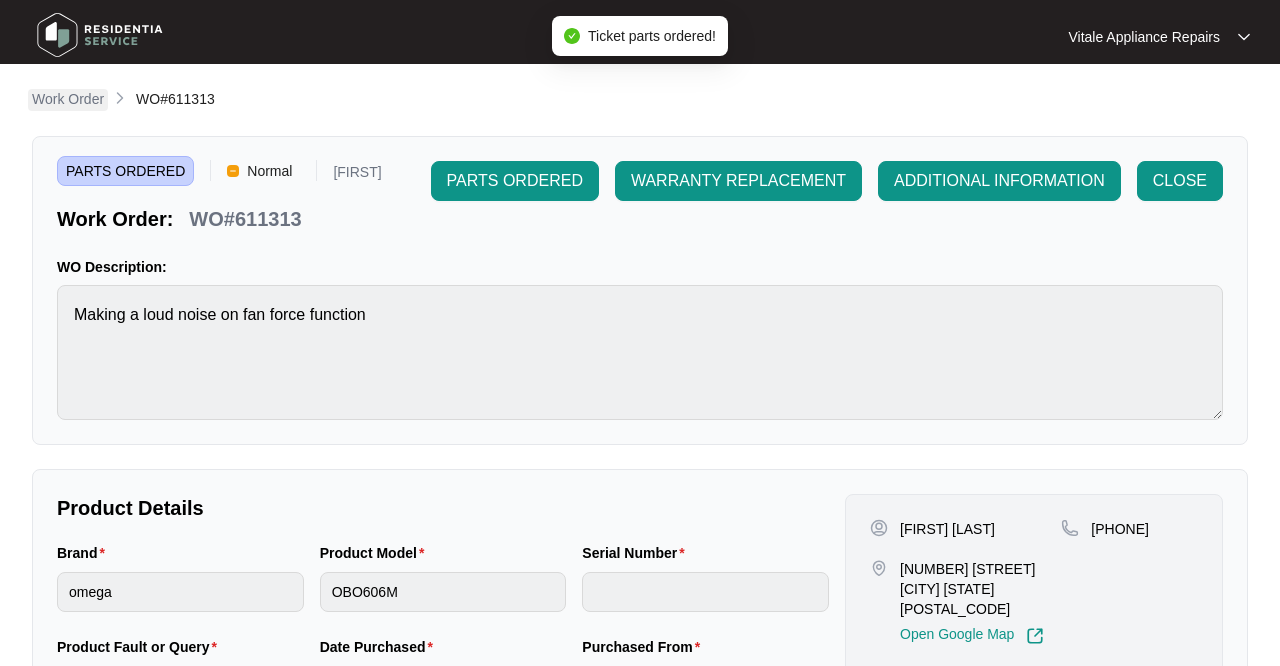 click on "Work Order" at bounding box center [68, 99] 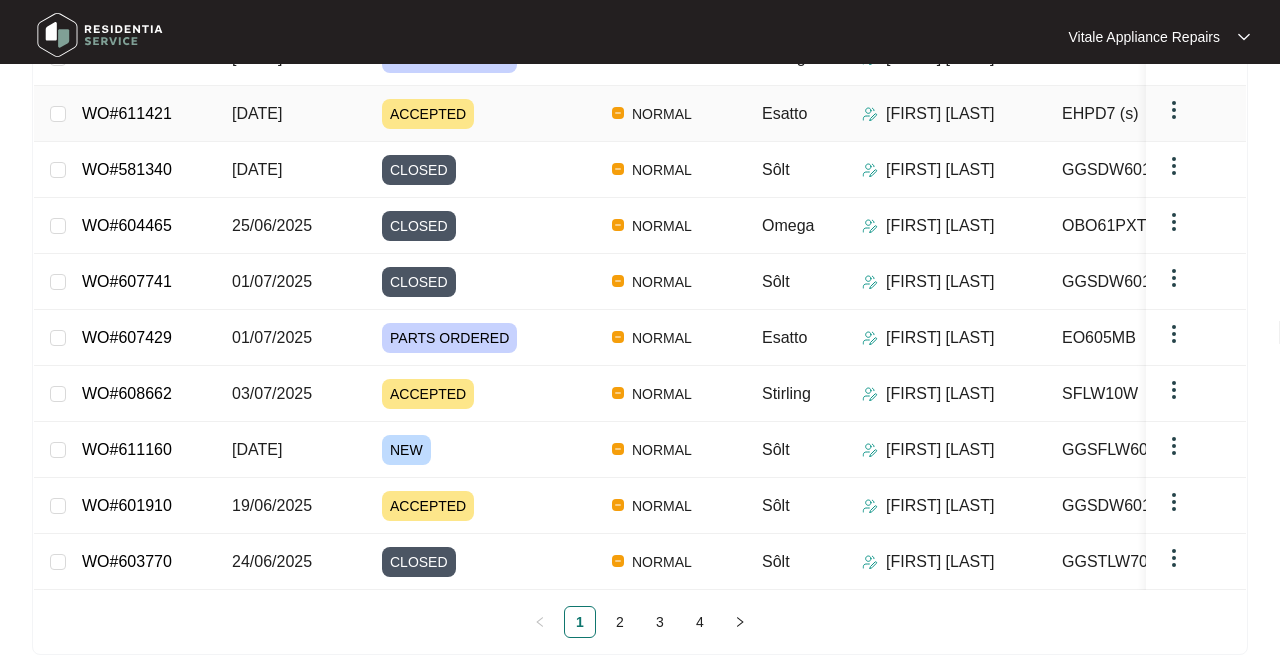 scroll, scrollTop: 367, scrollLeft: 0, axis: vertical 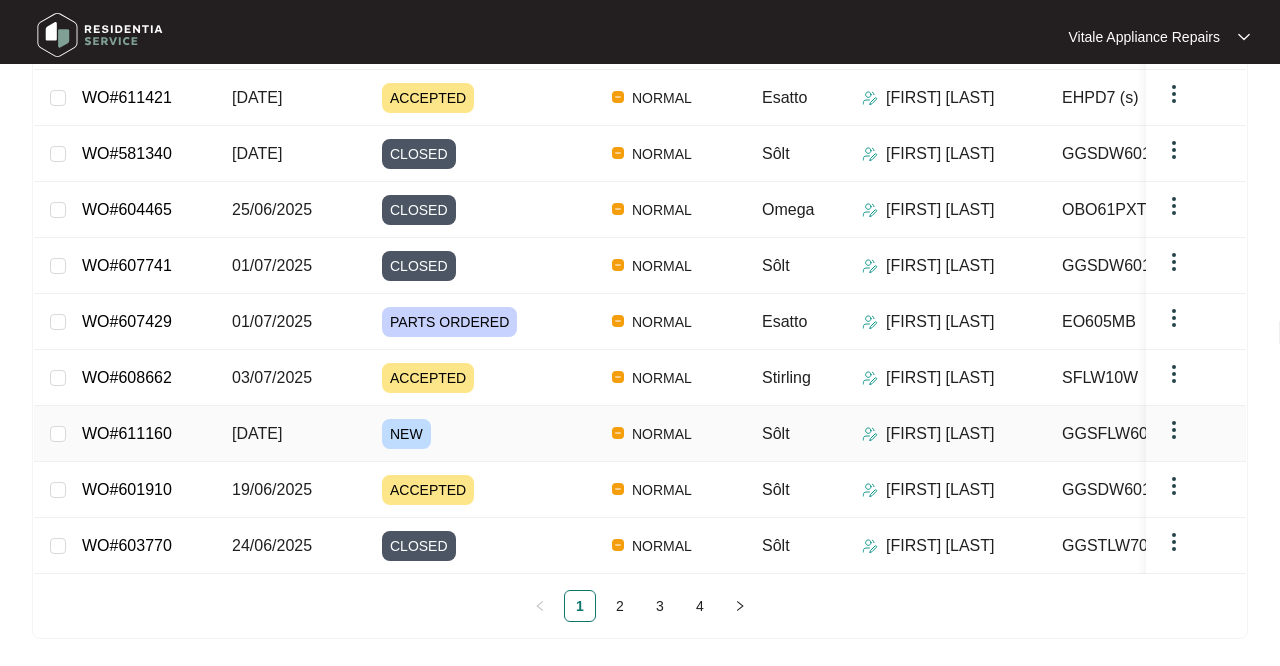 click on "NEW" at bounding box center (481, 434) 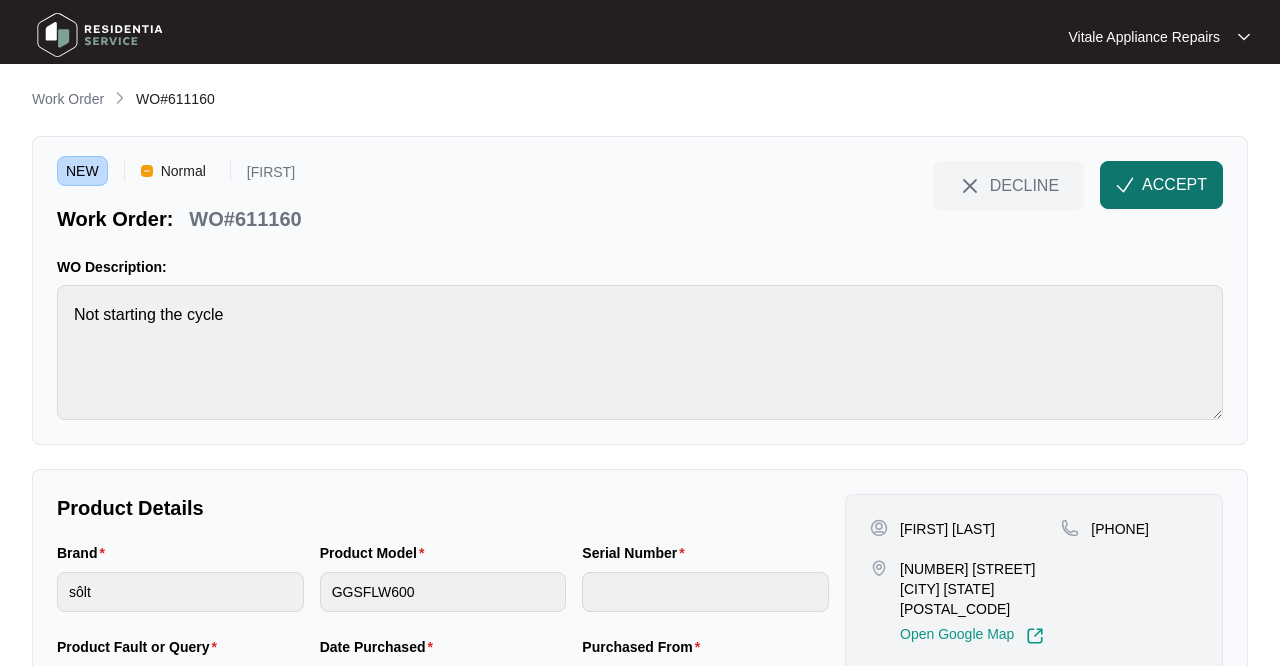 click on "ACCEPT" at bounding box center [1161, 185] 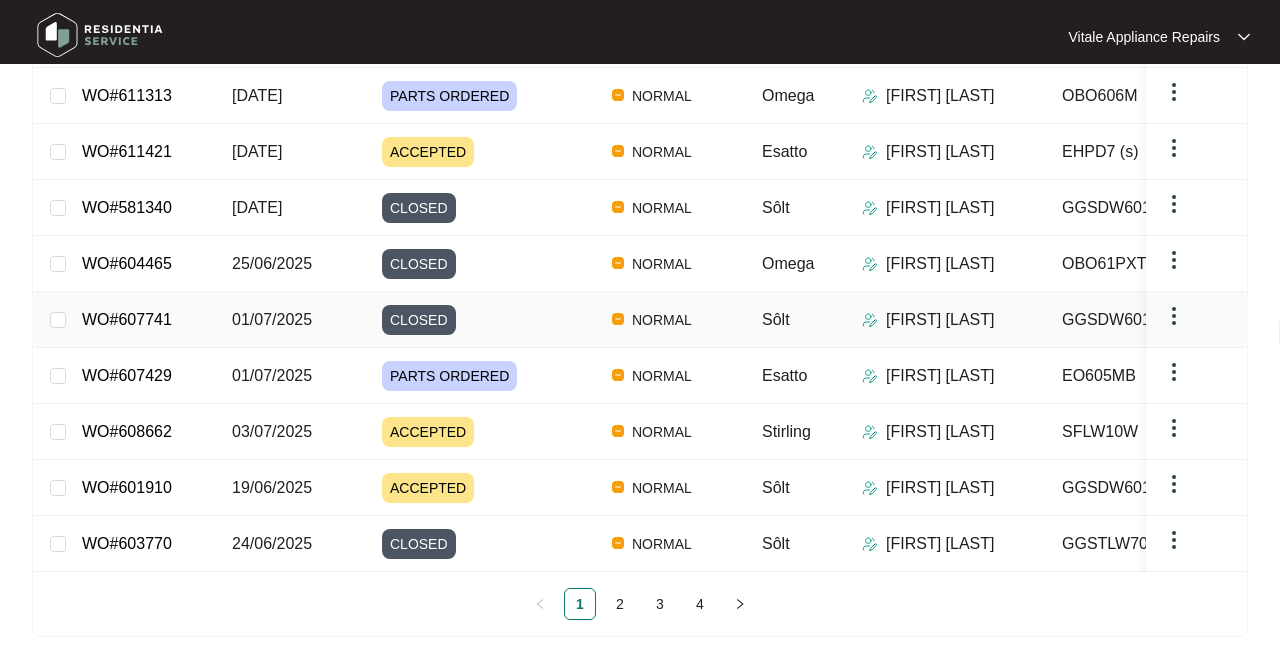 scroll, scrollTop: 368, scrollLeft: 0, axis: vertical 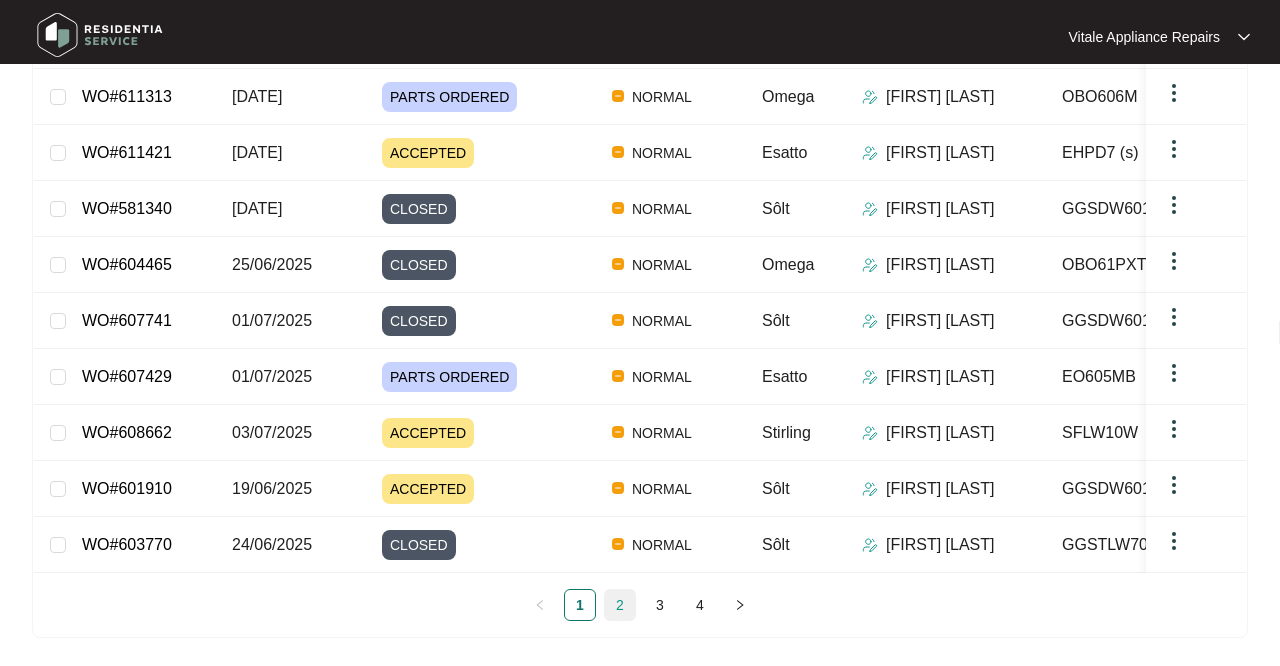 click on "2" at bounding box center [620, 605] 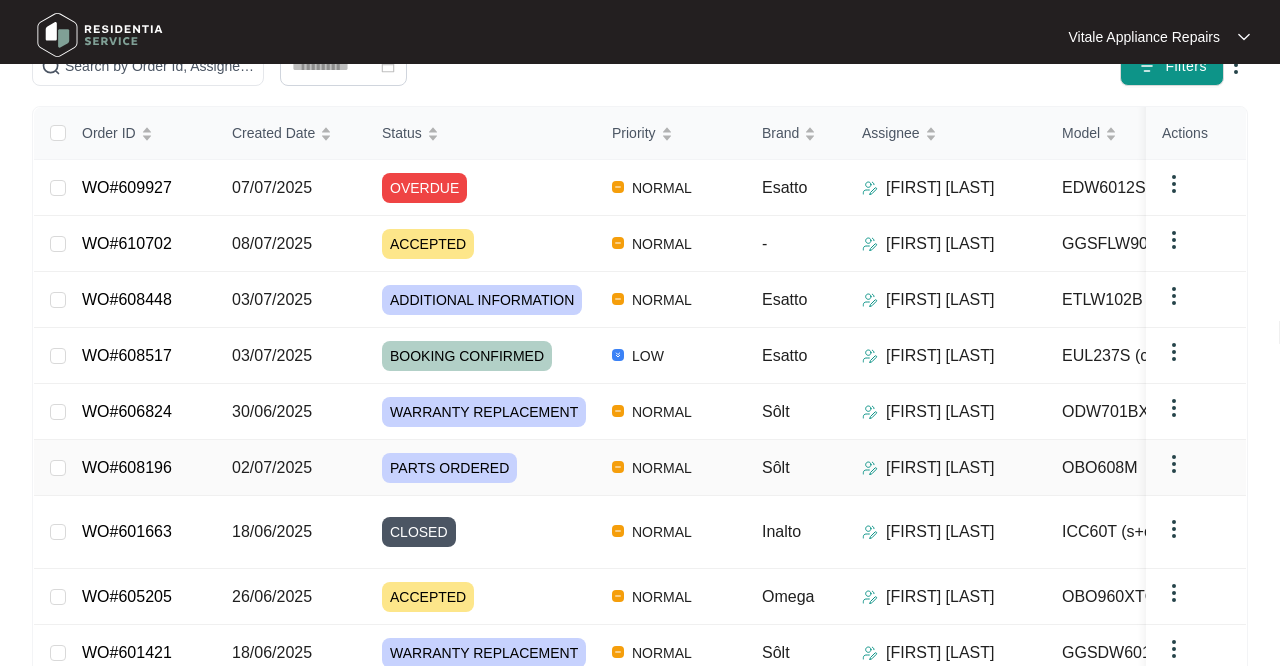 scroll, scrollTop: 212, scrollLeft: 0, axis: vertical 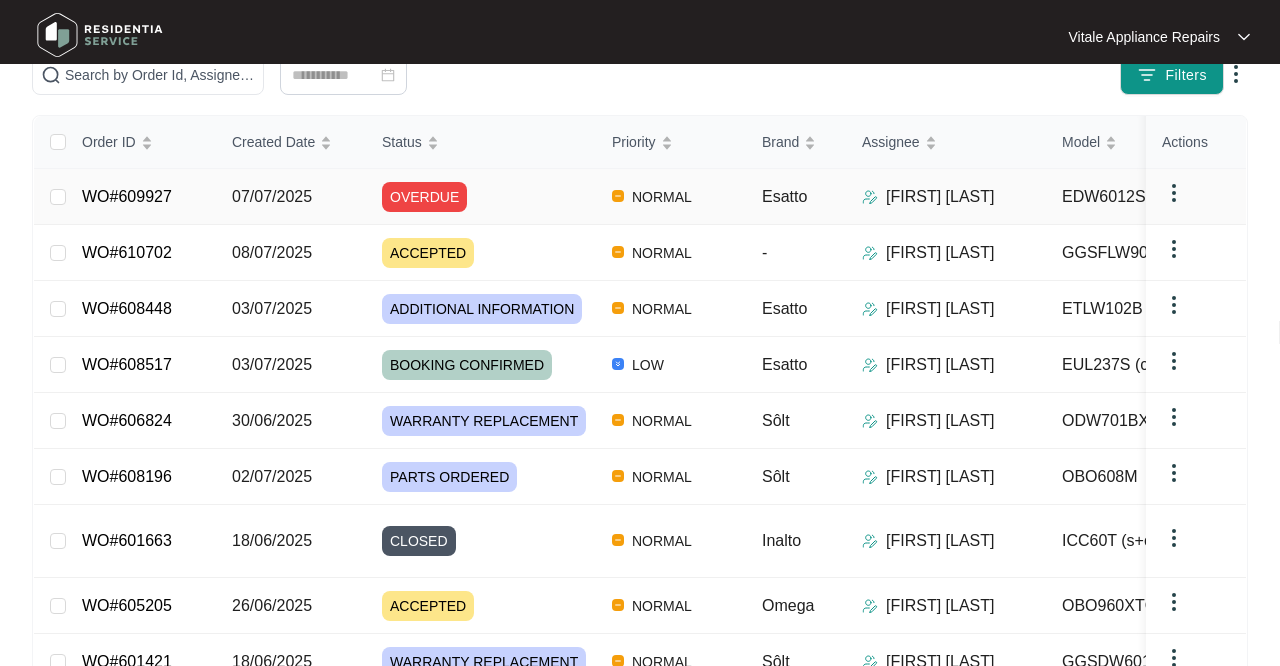 click on "07/07/2025" at bounding box center [58, 197] 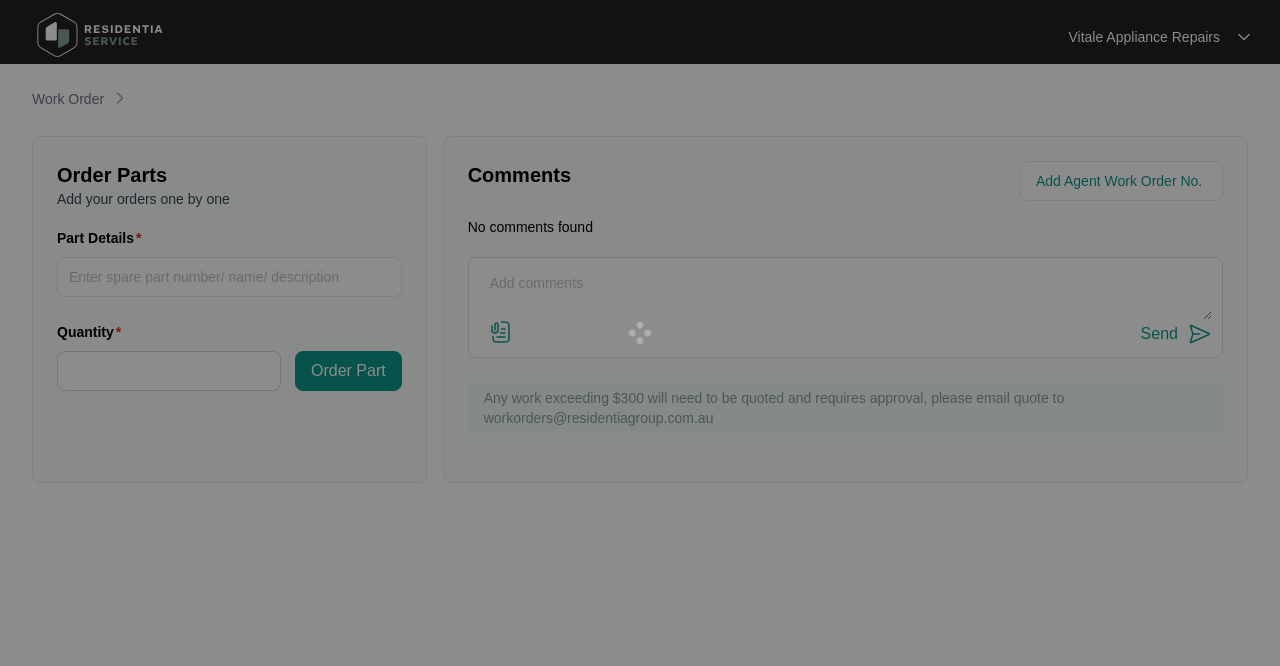 scroll, scrollTop: 0, scrollLeft: 0, axis: both 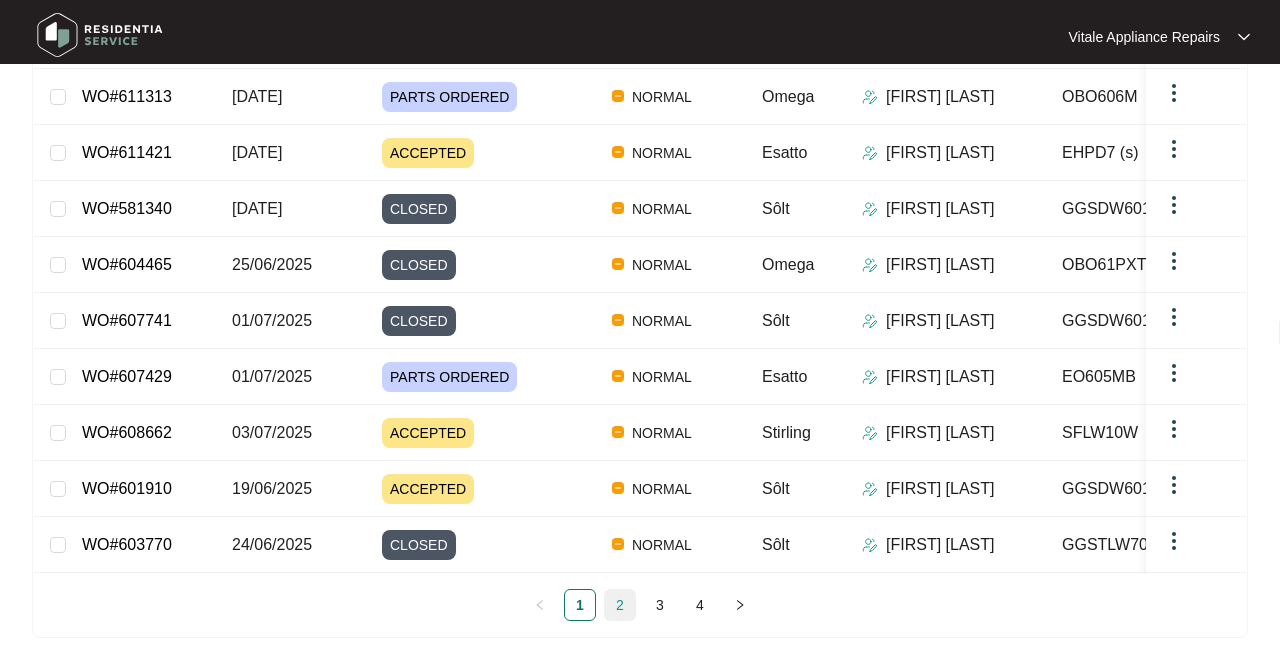click on "2" at bounding box center (620, 605) 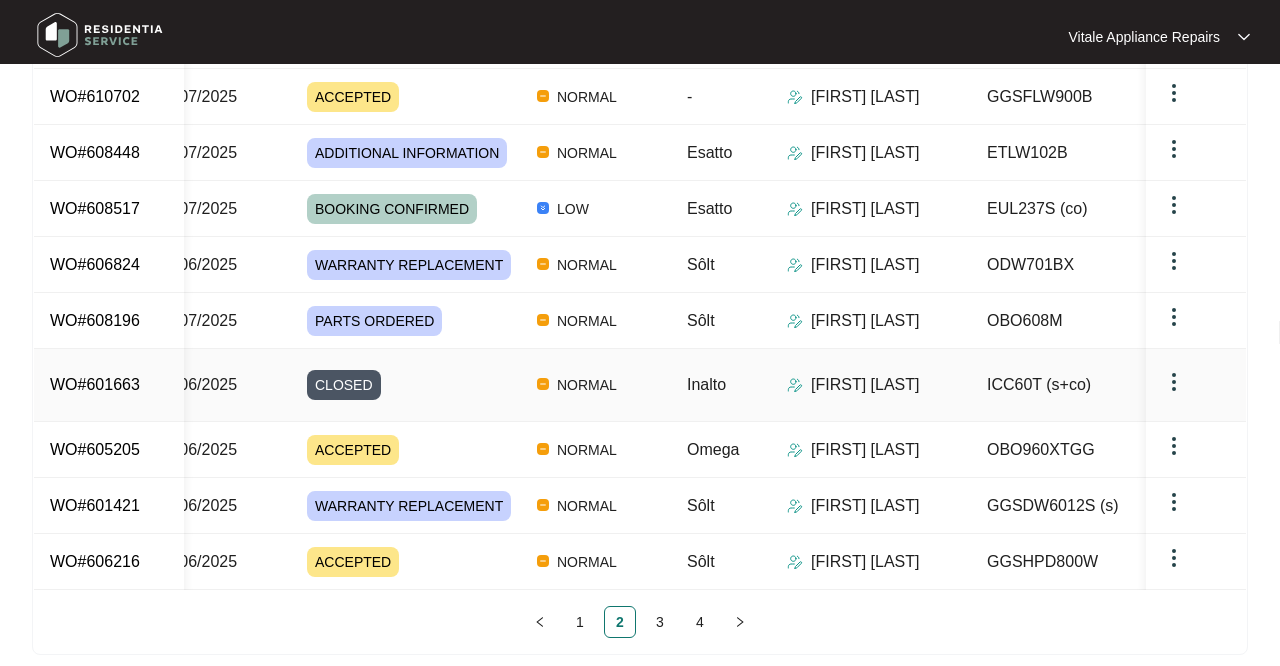 scroll, scrollTop: 0, scrollLeft: 76, axis: horizontal 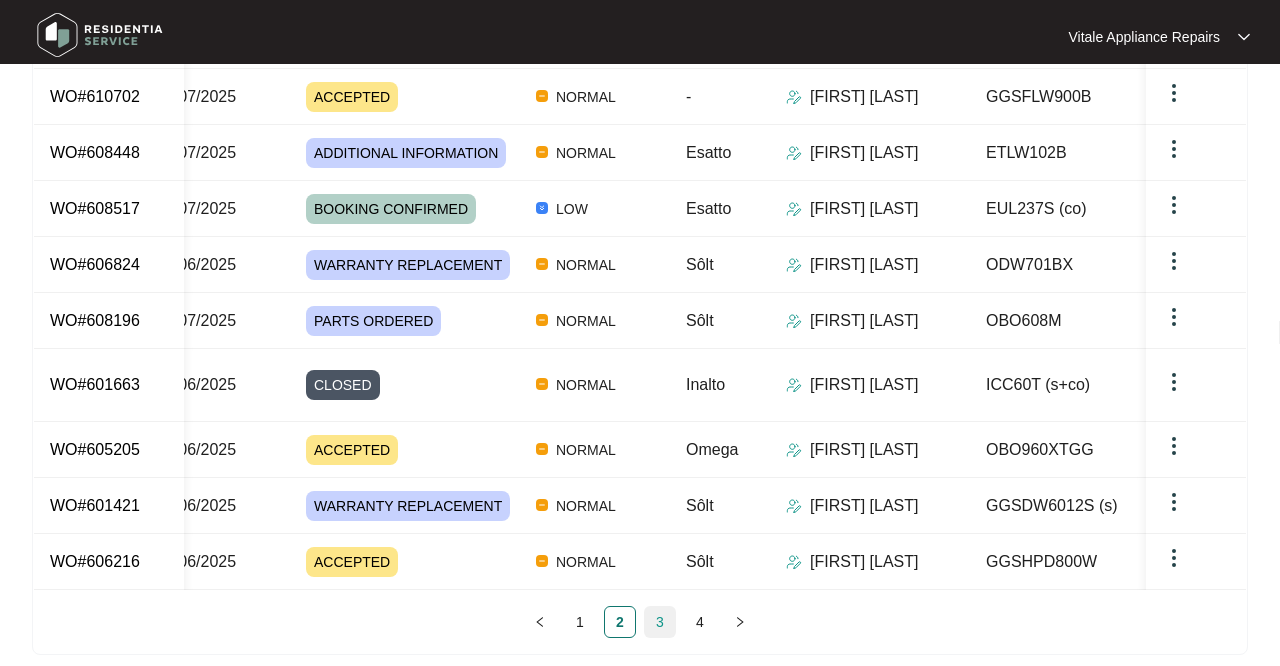 click on "3" at bounding box center (660, 622) 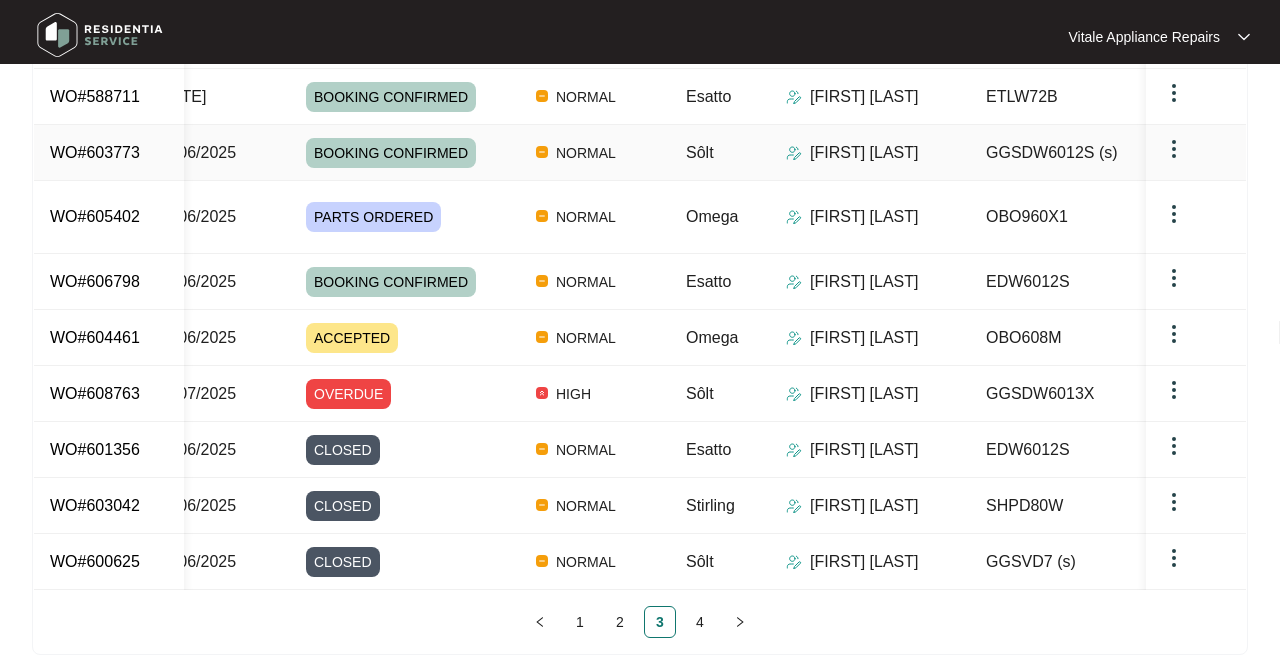 click on "Sôlt" at bounding box center [720, 153] 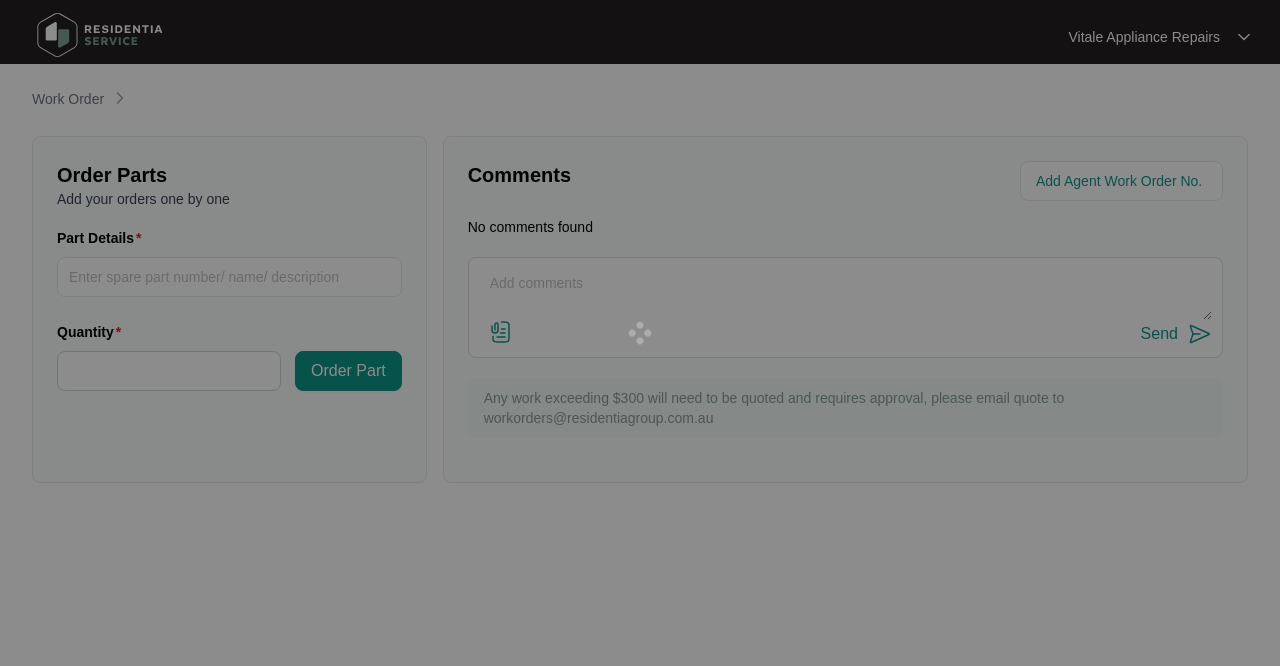 scroll, scrollTop: 0, scrollLeft: 0, axis: both 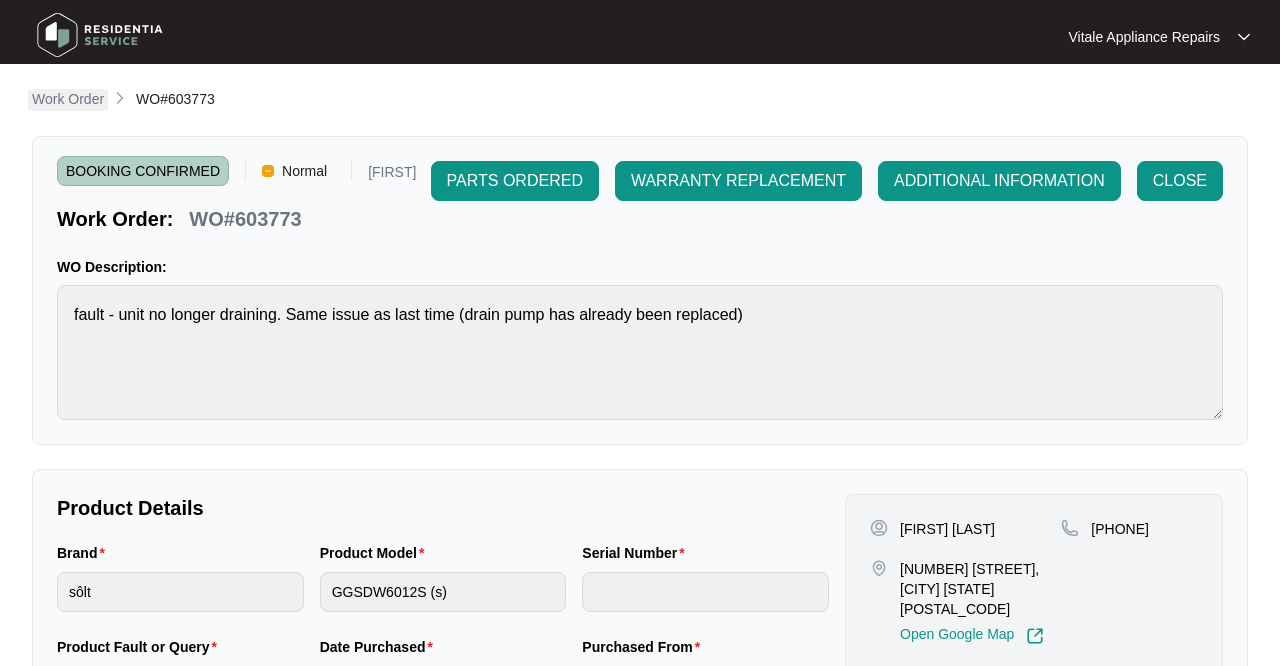 click on "Work Order" at bounding box center (68, 99) 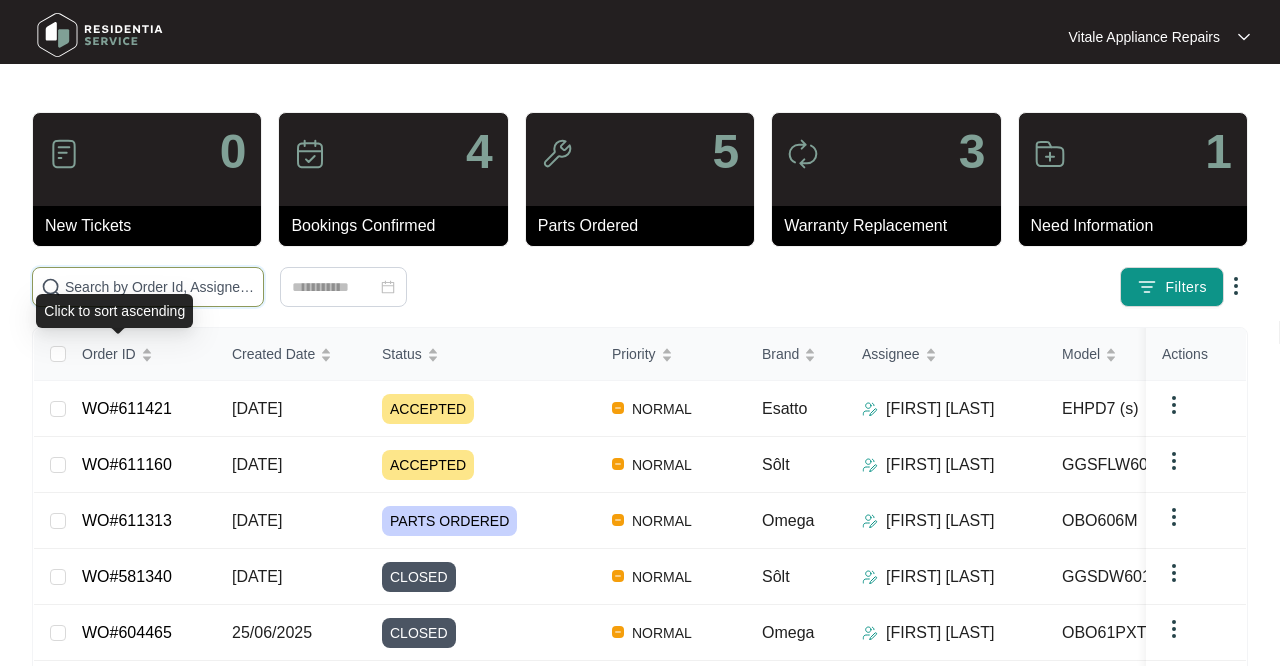 click at bounding box center [160, 287] 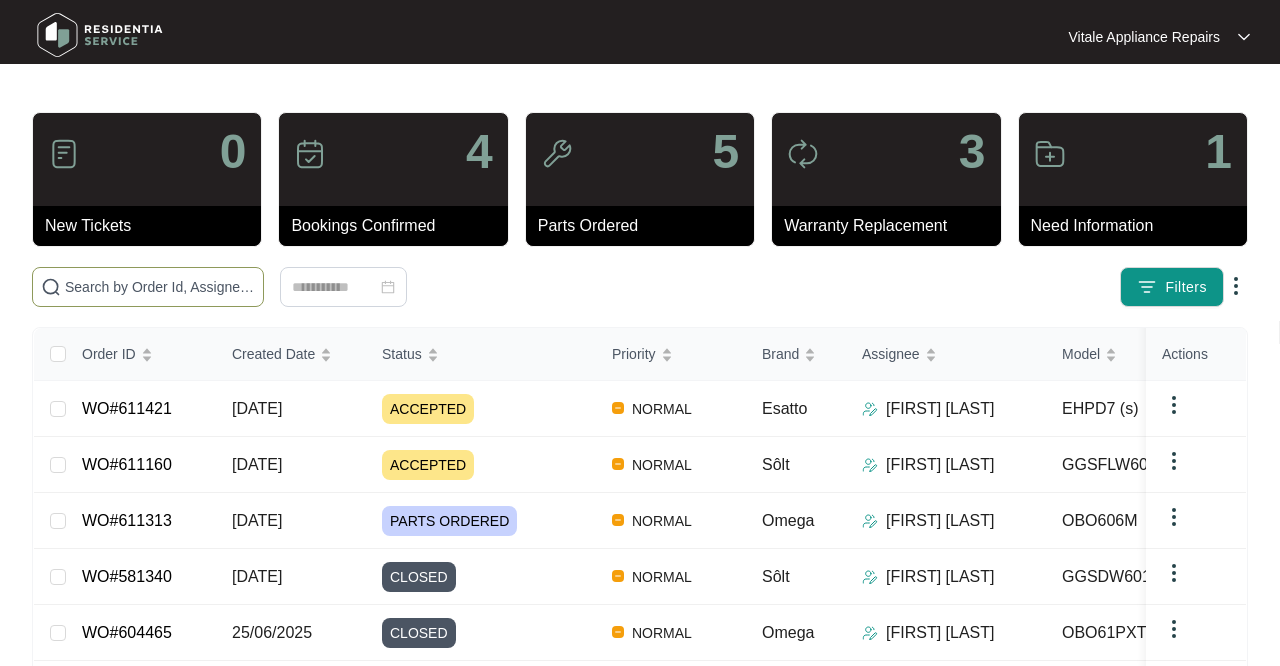 paste on "608662" 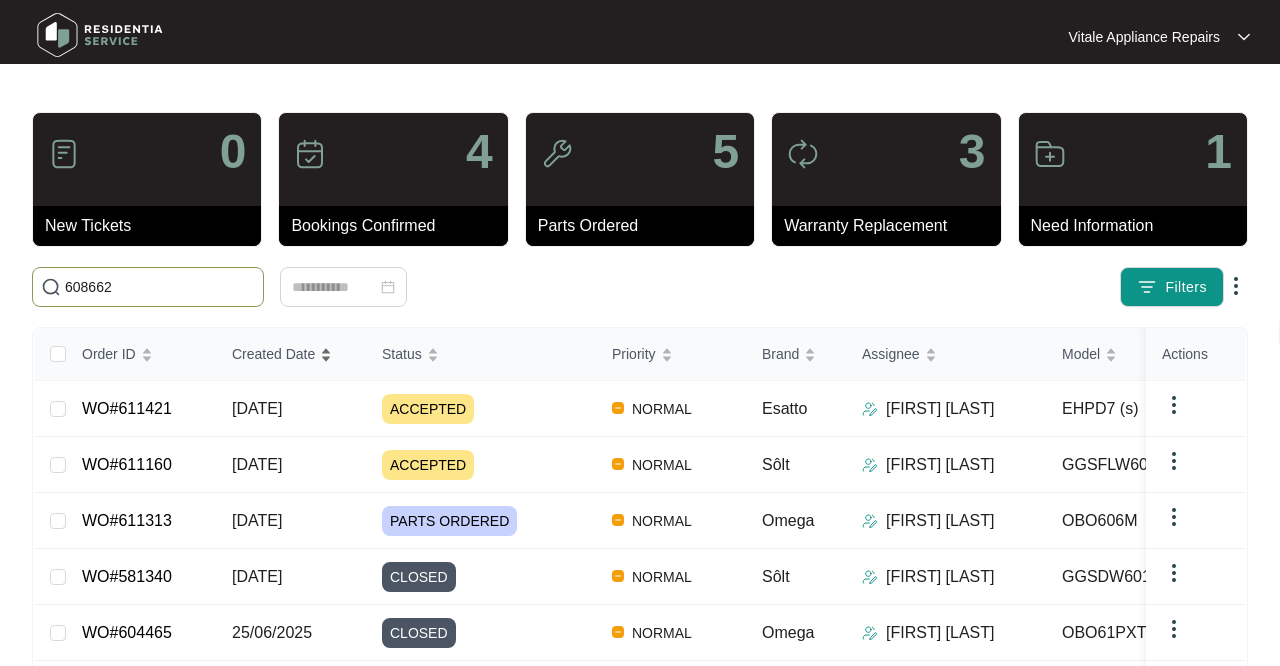 type on "608662" 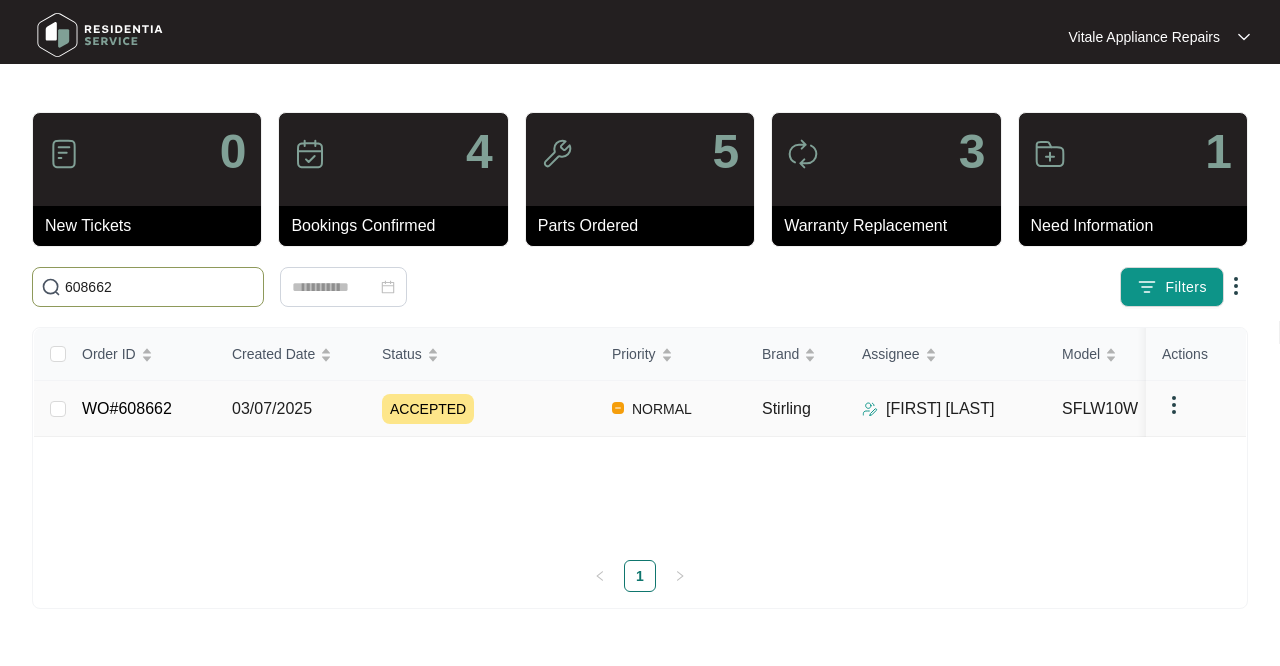 click on "03/07/2025" at bounding box center [58, 409] 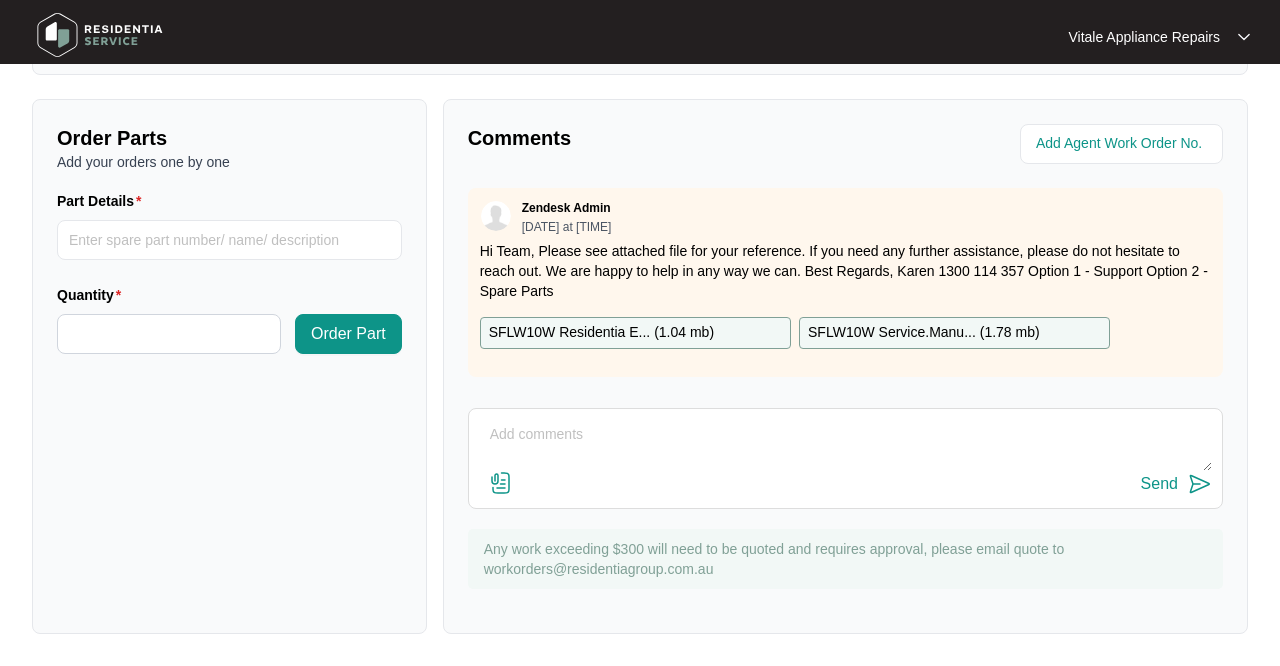 scroll, scrollTop: 679, scrollLeft: 0, axis: vertical 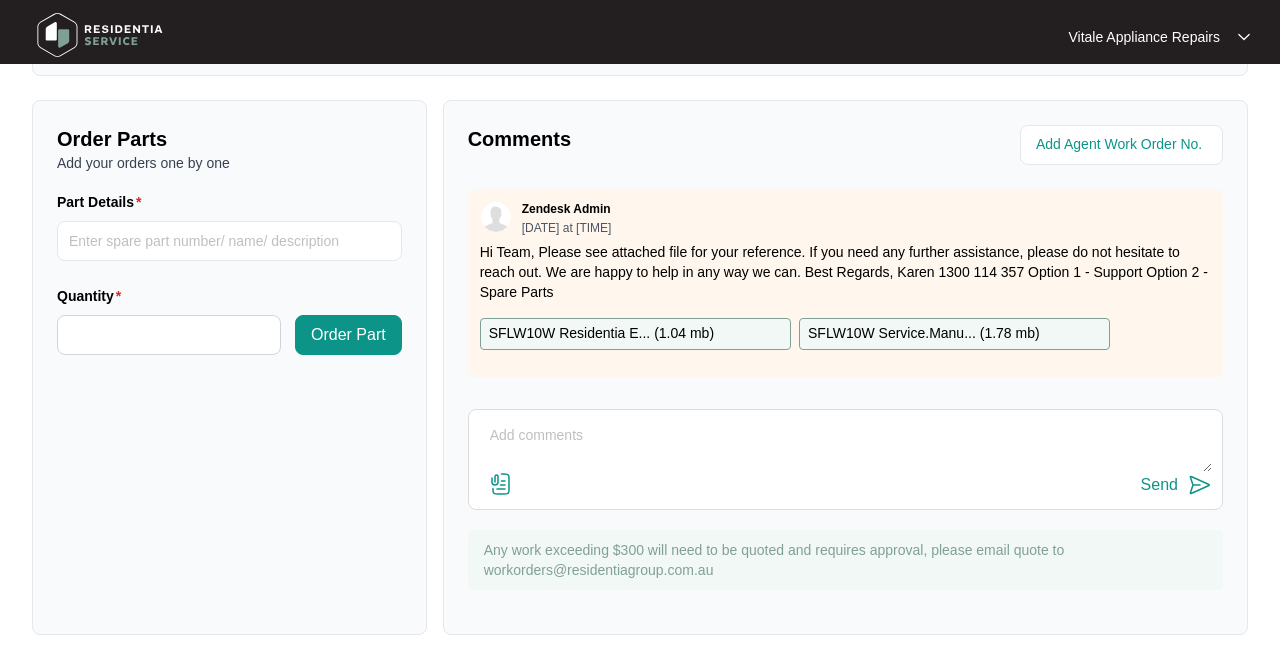 click at bounding box center (845, 446) 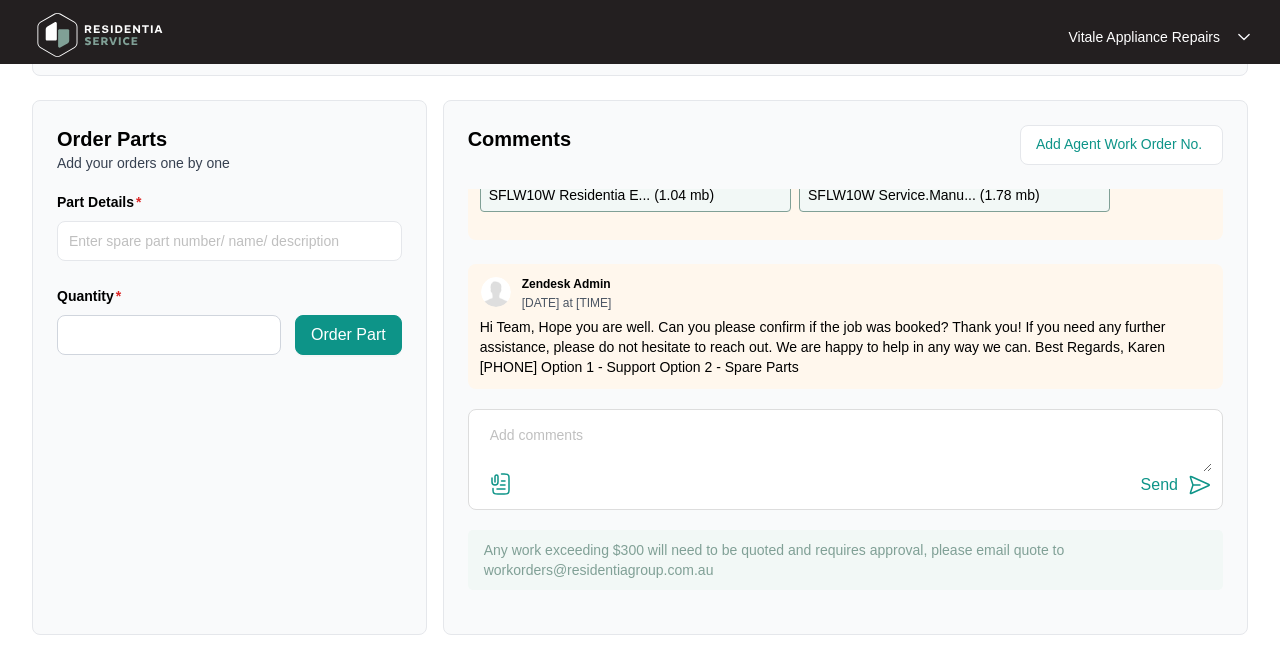 scroll, scrollTop: 138, scrollLeft: 0, axis: vertical 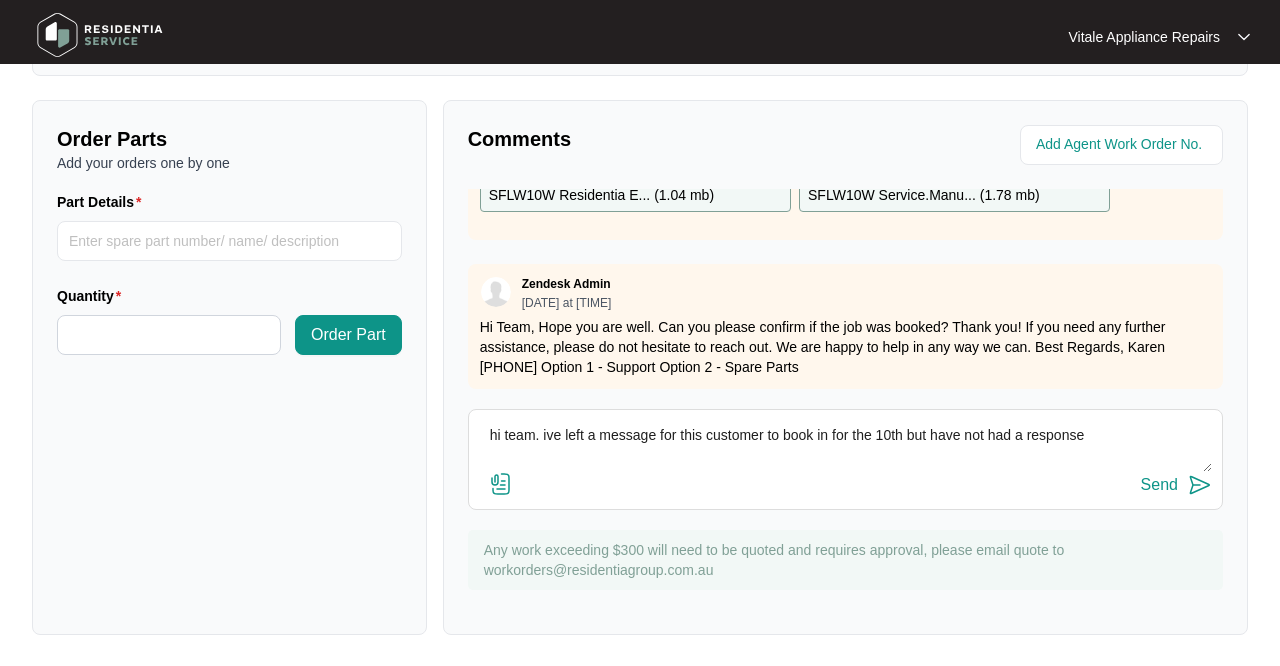 type on "hi team. ive left a message for this customer to book in for the 10th but have not had a response" 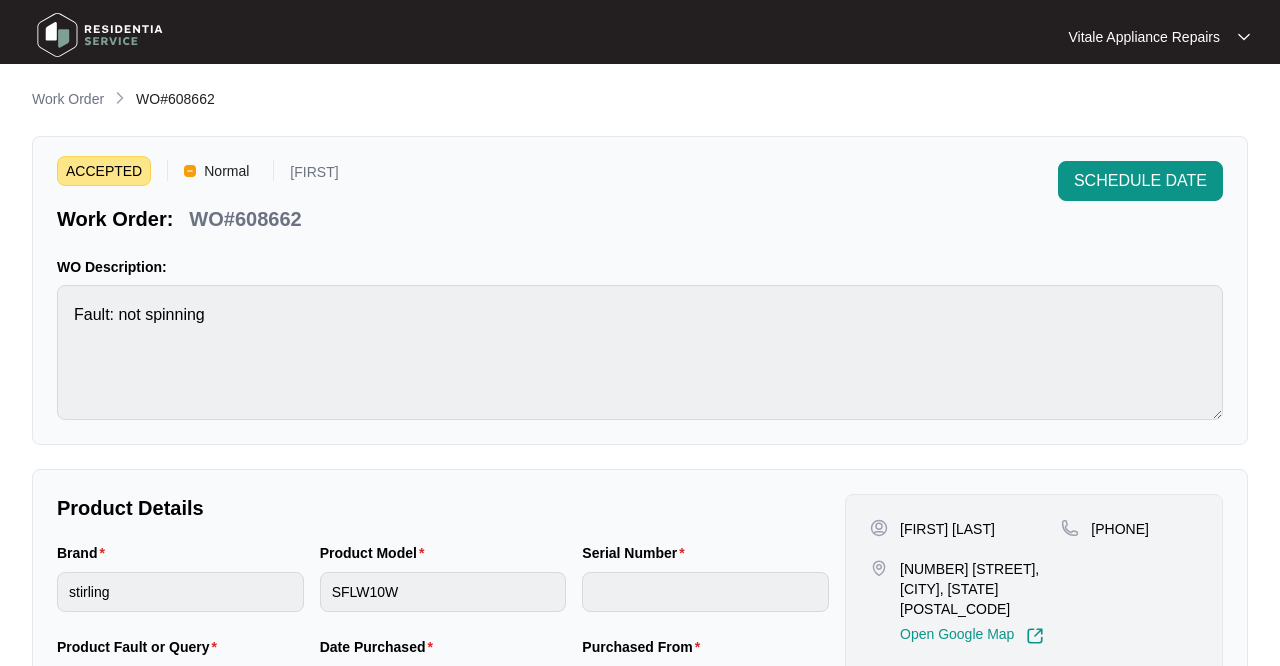 scroll, scrollTop: 0, scrollLeft: 0, axis: both 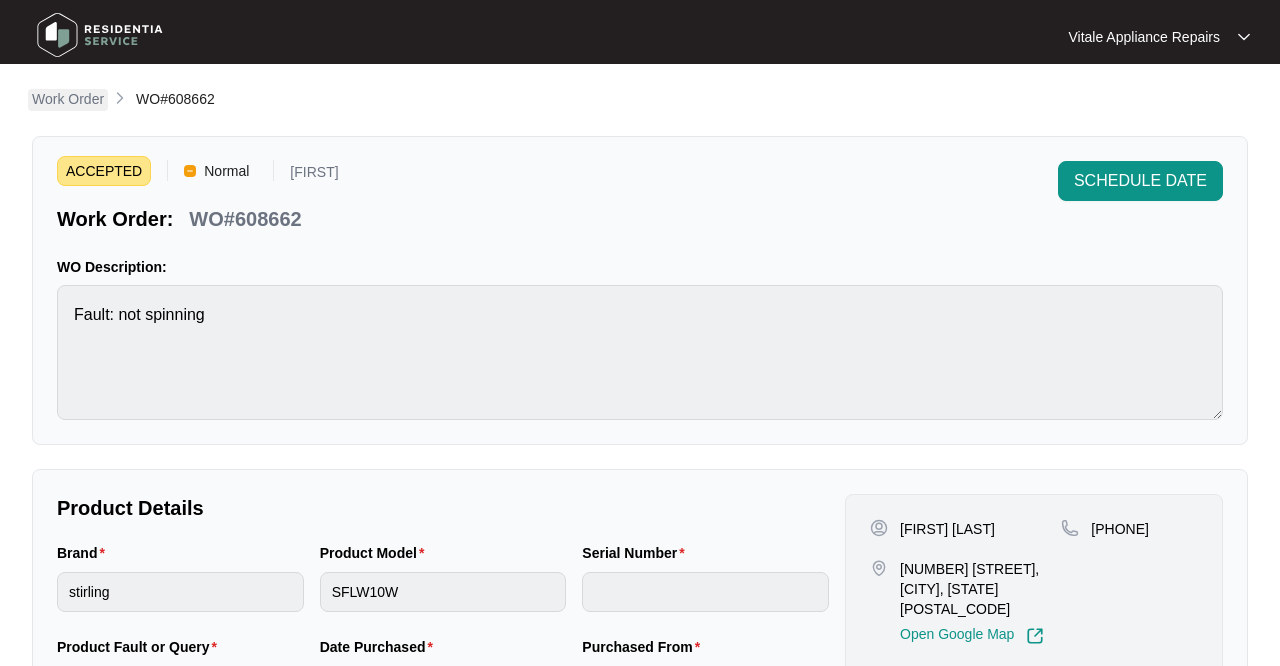 click on "Work Order" at bounding box center [68, 99] 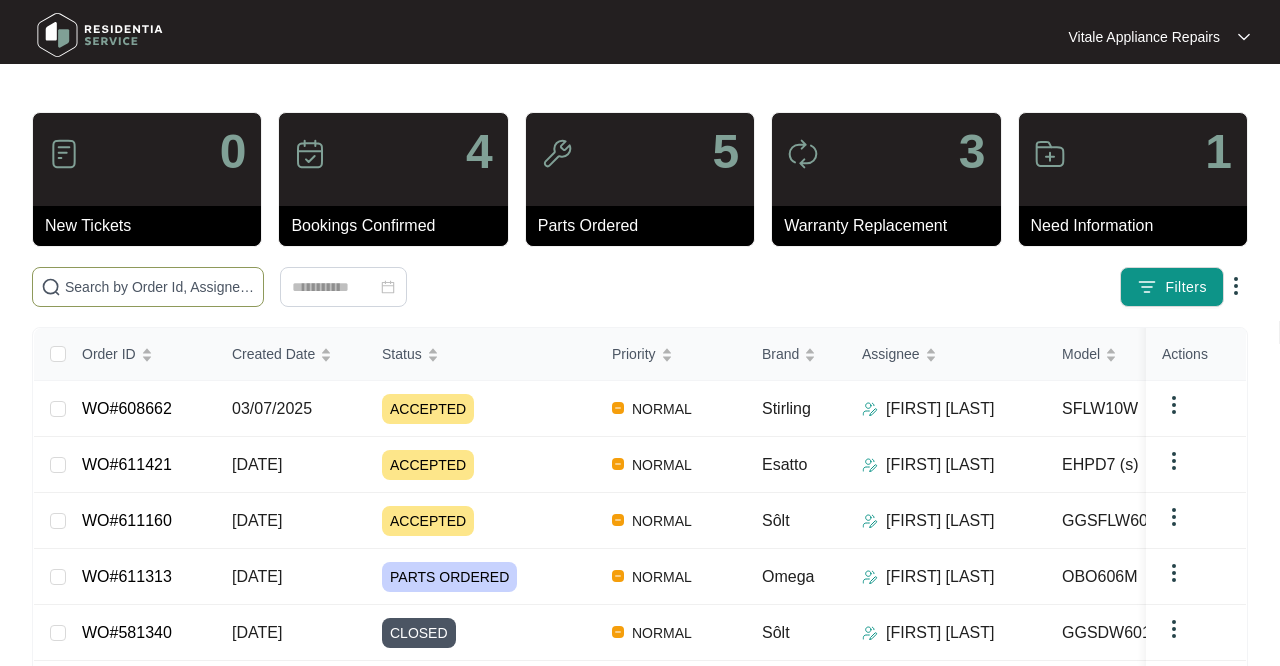 click at bounding box center (160, 287) 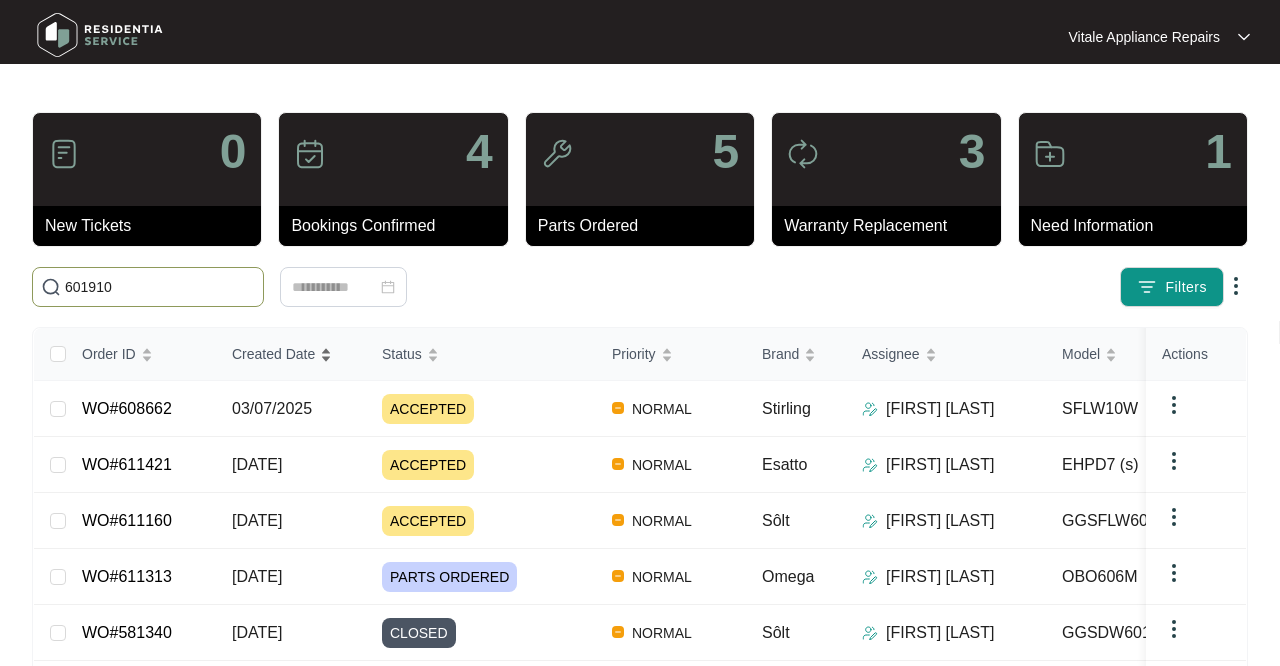 type on "601910" 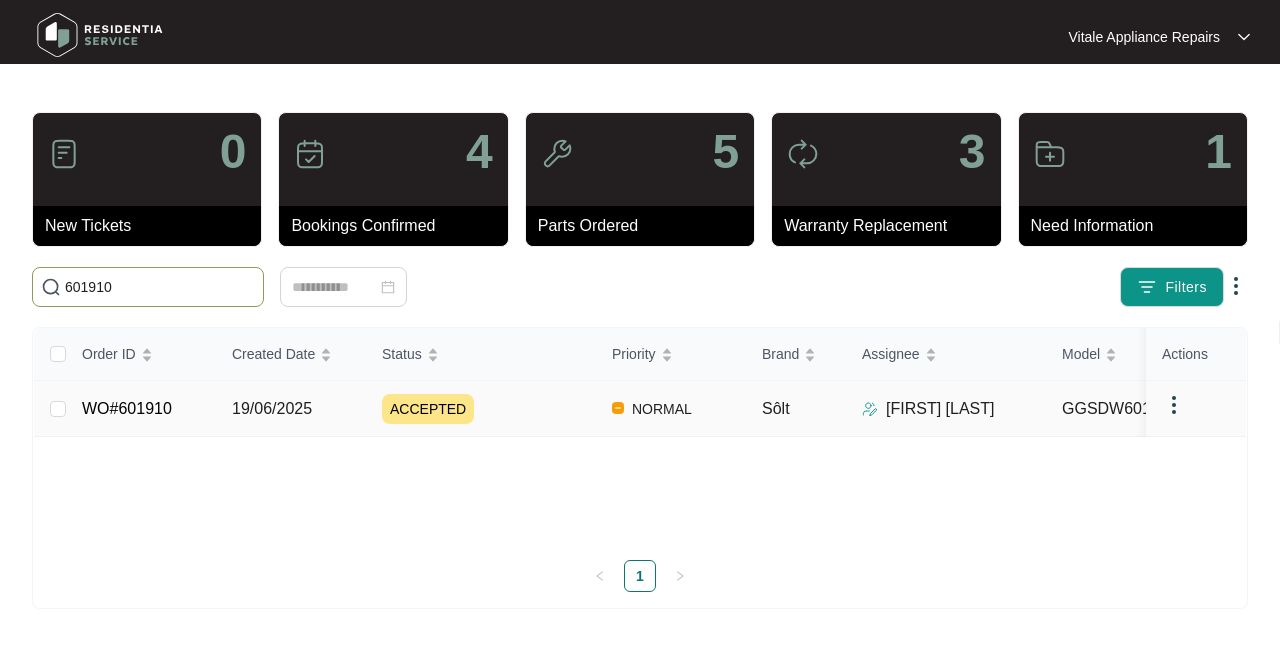 click on "19/06/2025" at bounding box center (58, 409) 